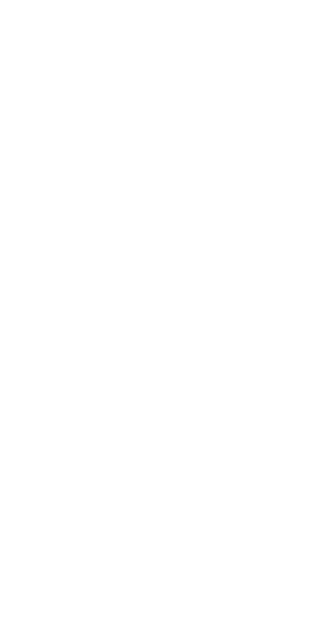 scroll, scrollTop: 0, scrollLeft: 0, axis: both 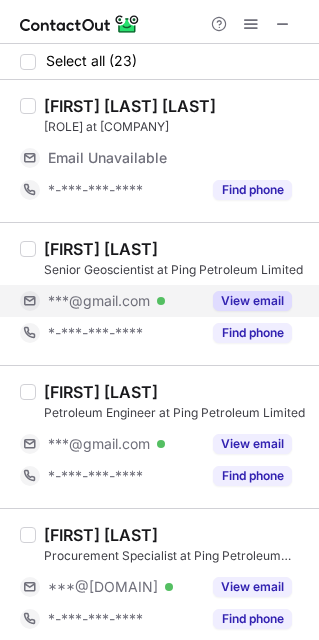 click on "View email" at bounding box center [252, 301] 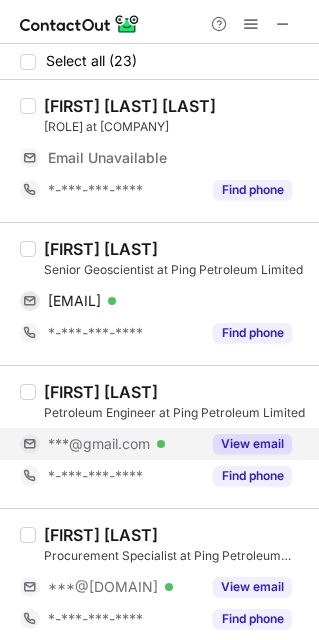 click on "View email" at bounding box center [252, 444] 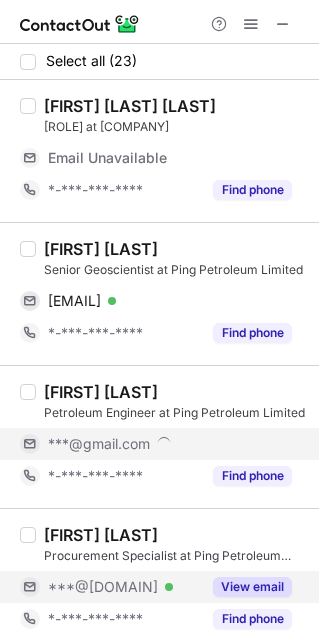 click on "View email" at bounding box center (252, 587) 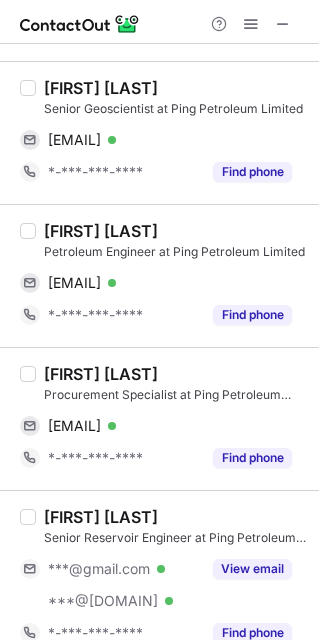 scroll, scrollTop: 147, scrollLeft: 0, axis: vertical 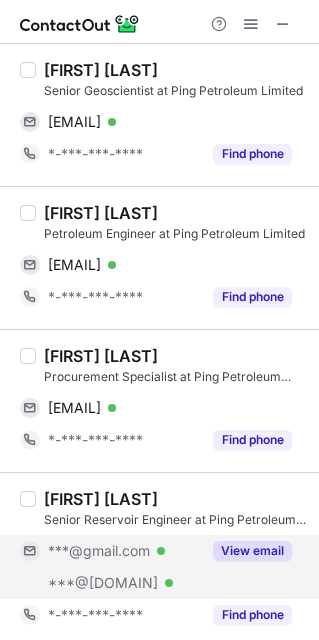 click on "View email" at bounding box center [252, 551] 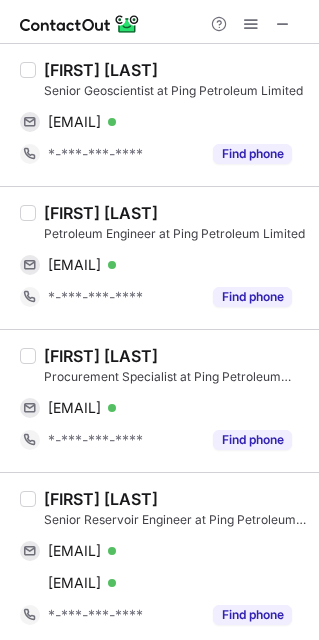 click on "Boon Hua Tan" at bounding box center (101, 70) 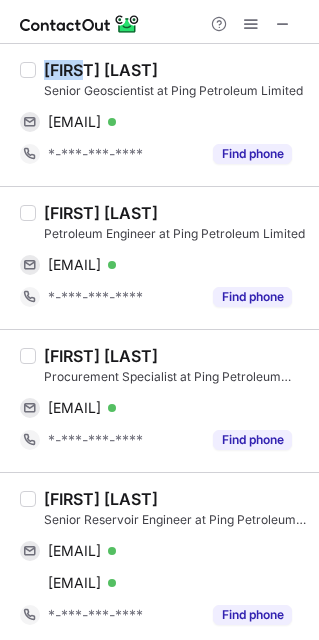 click on "Boon Hua Tan" at bounding box center (101, 70) 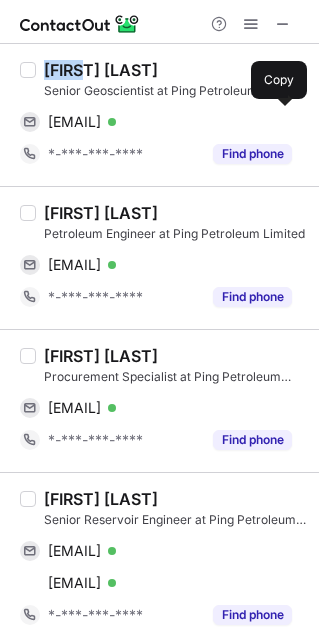 click on "boonhuatan@gmail.com" at bounding box center [74, 122] 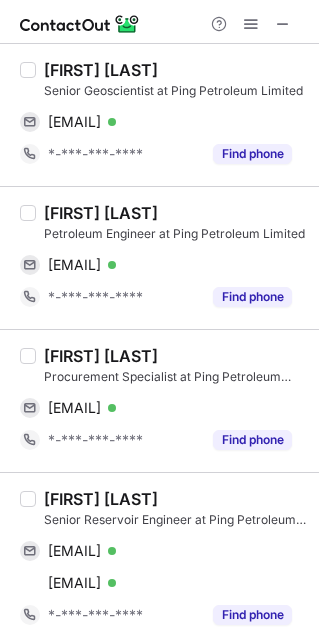 click on "Mei Fen Foo" at bounding box center (101, 213) 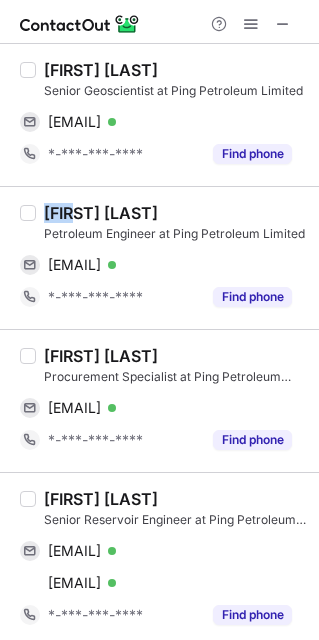 click on "Mei Fen Foo" at bounding box center [101, 213] 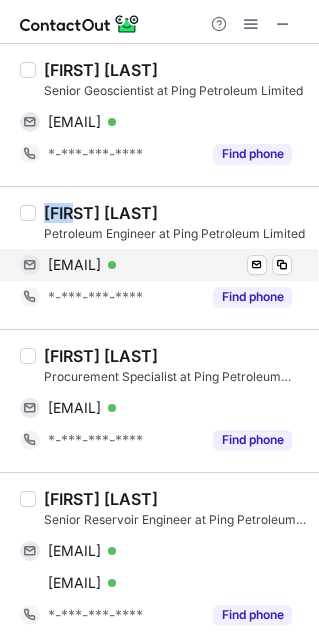 copy on "Mei" 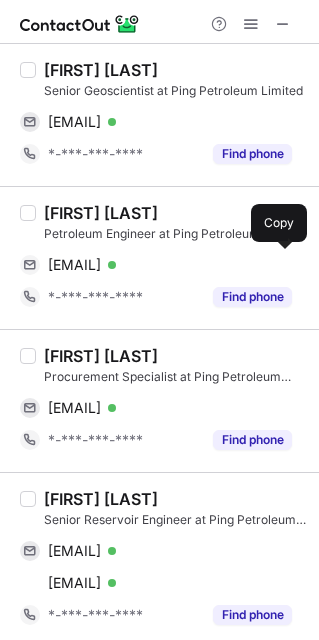 drag, startPoint x: 138, startPoint y: 269, endPoint x: 315, endPoint y: 275, distance: 177.10167 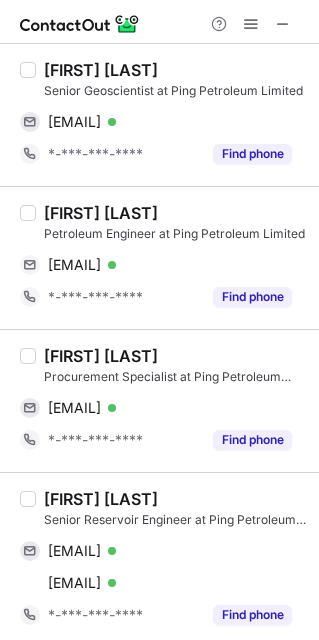 click on "Ummi Syifaa" at bounding box center (101, 356) 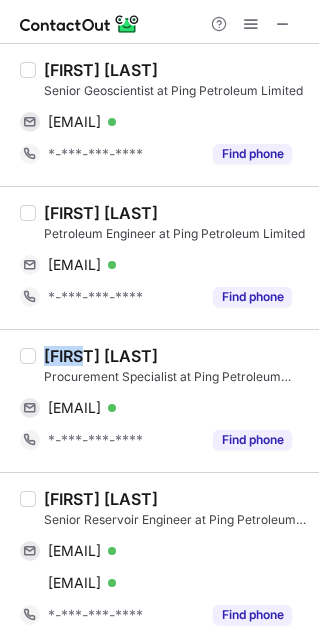 click on "Ummi Syifaa" at bounding box center [101, 356] 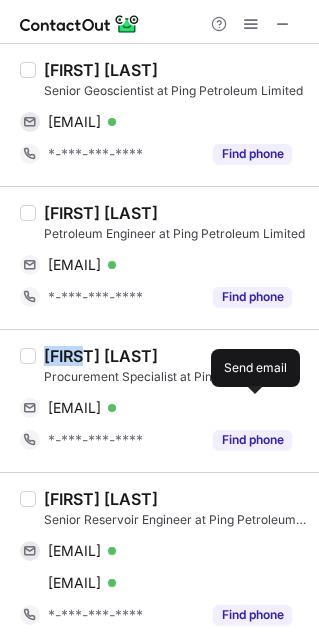 drag, startPoint x: 157, startPoint y: 417, endPoint x: 310, endPoint y: 407, distance: 153.32645 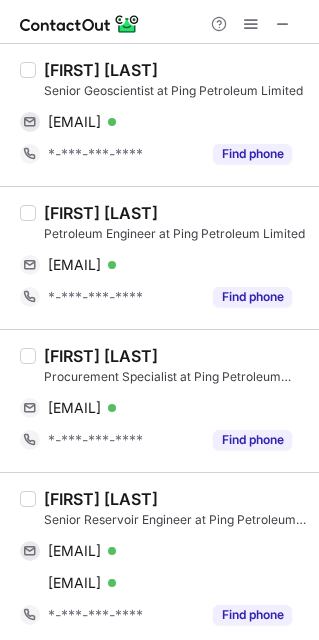 click on "Johanif Joha" at bounding box center [101, 499] 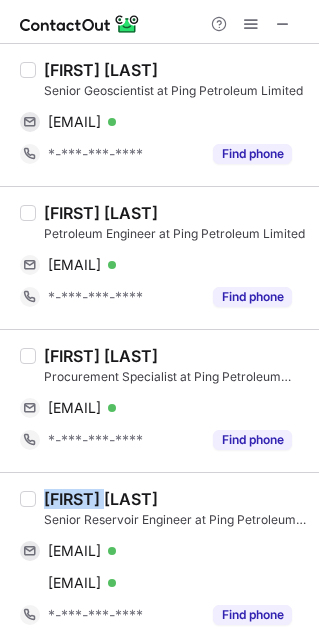 click on "Johanif Joha" at bounding box center (101, 499) 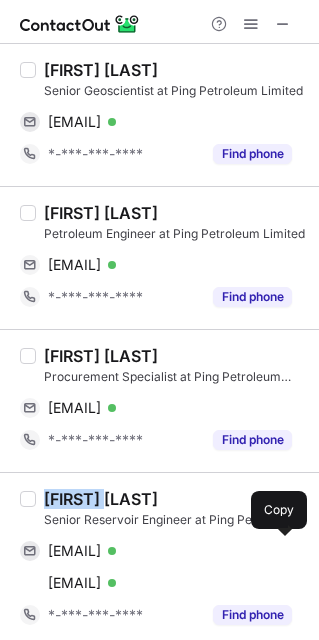 click on "johanifjoha@gmail.com" at bounding box center [74, 551] 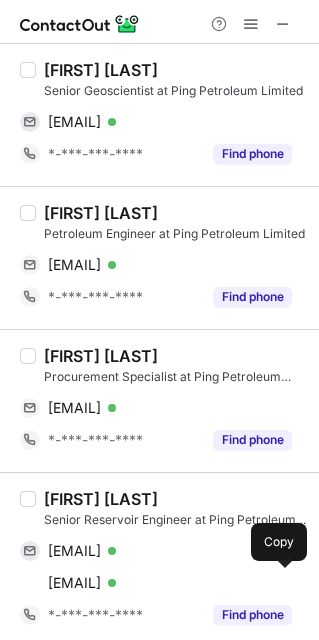 drag, startPoint x: 145, startPoint y: 582, endPoint x: 312, endPoint y: 563, distance: 168.07736 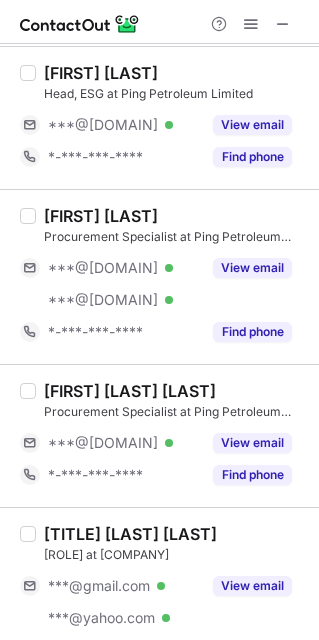 scroll, scrollTop: 766, scrollLeft: 0, axis: vertical 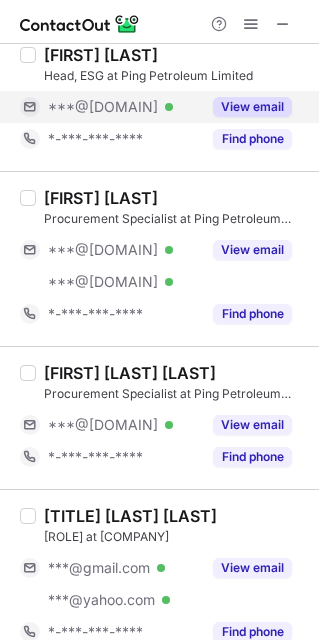 click on "View email" at bounding box center [252, 107] 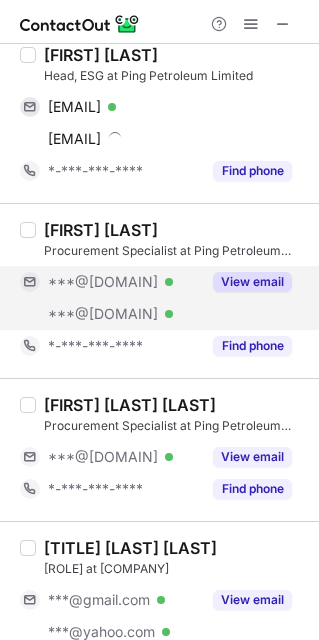 click on "Procurement Specialist at Ping Petroleum Limited" at bounding box center [175, 251] 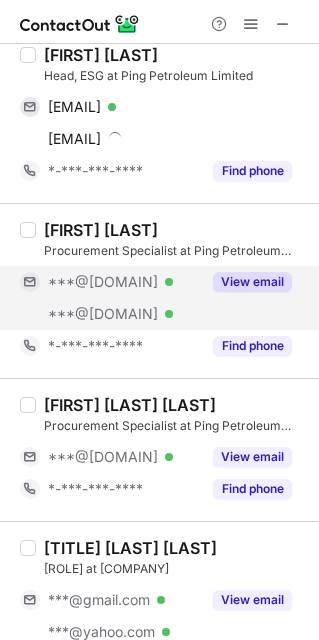 click on "View email" at bounding box center (252, 282) 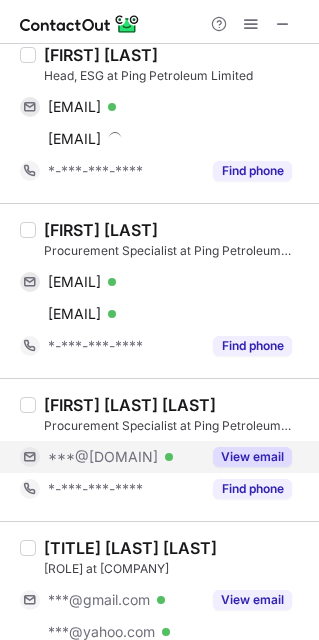 click on "View email" at bounding box center (252, 457) 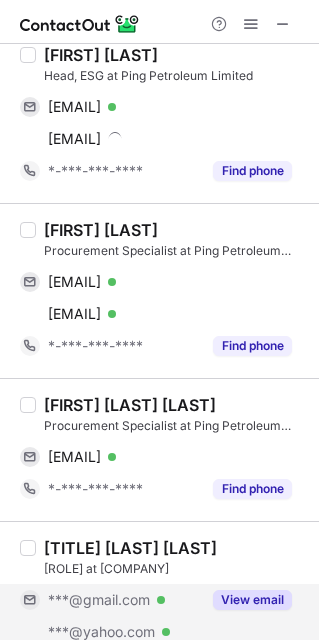 click on "View email" at bounding box center [252, 600] 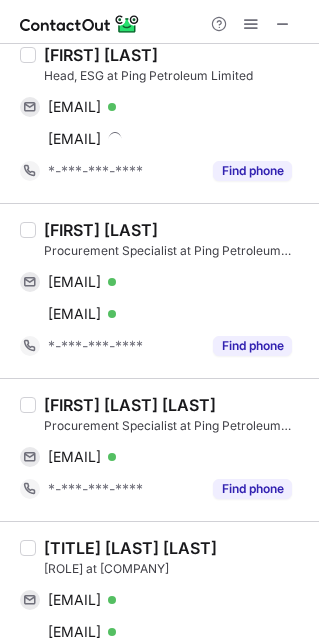click on "Mathias Varming" at bounding box center [101, 55] 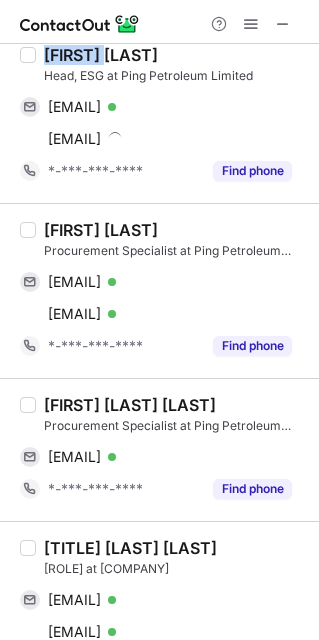 click on "Mathias Varming" at bounding box center (101, 55) 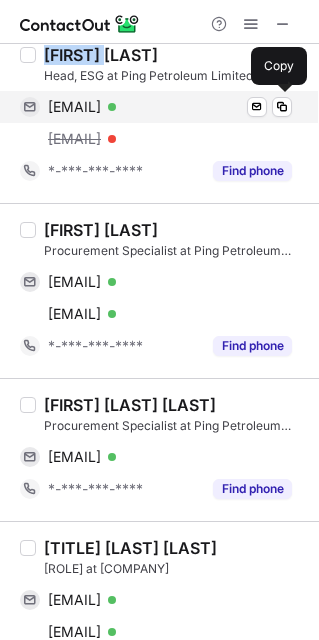 click on "mv@agitate.dk Verified Send email Copy" at bounding box center (156, 107) 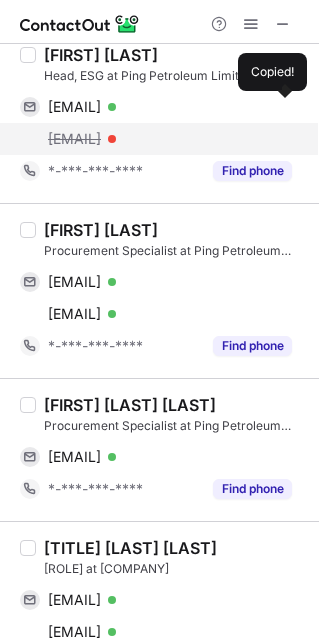 drag, startPoint x: 145, startPoint y: 111, endPoint x: 169, endPoint y: 141, distance: 38.418747 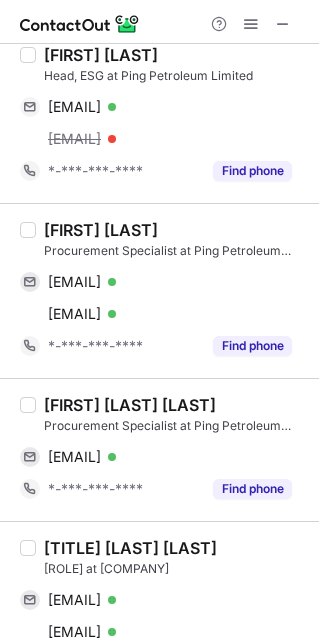 click on "Nawawi Husaini" at bounding box center [101, 230] 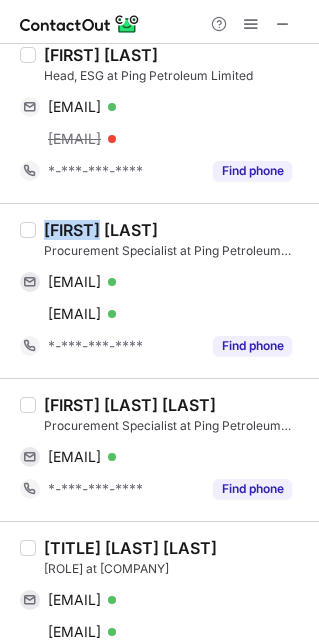 click on "Nawawi Husaini" at bounding box center (101, 230) 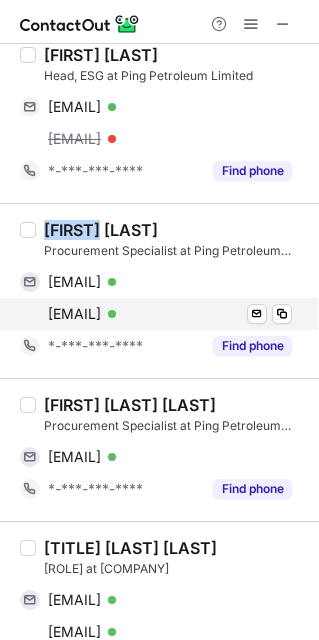 copy on "Nawawi" 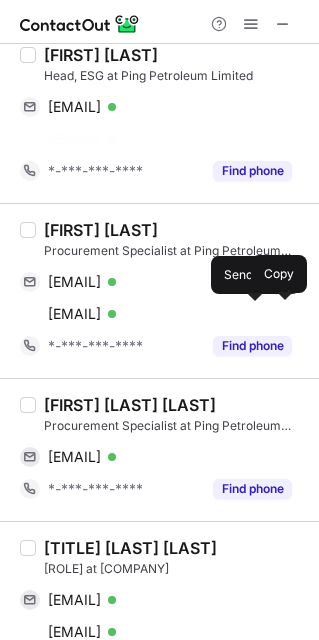 drag, startPoint x: 174, startPoint y: 309, endPoint x: 306, endPoint y: 350, distance: 138.22084 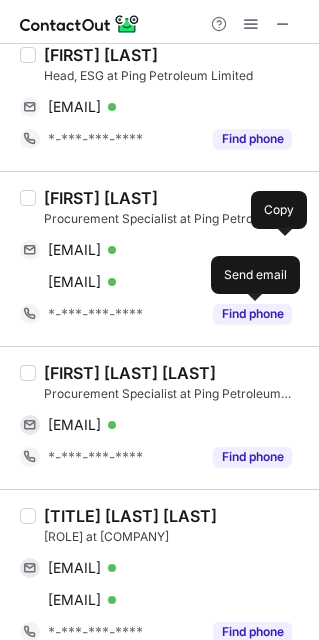 drag, startPoint x: 151, startPoint y: 249, endPoint x: 232, endPoint y: 341, distance: 122.57651 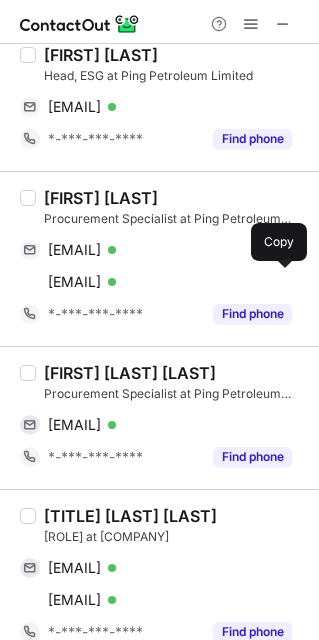 drag, startPoint x: 160, startPoint y: 281, endPoint x: 307, endPoint y: 435, distance: 212.89668 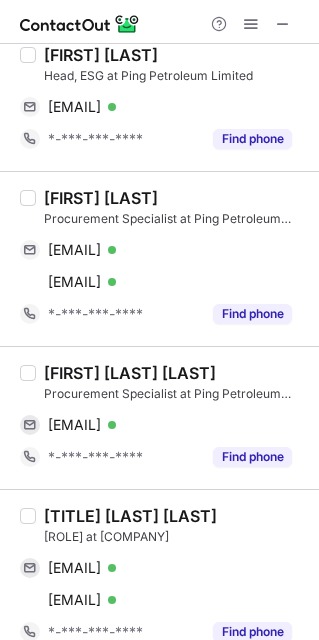 click on "Evi Vidyana Riazuddin" at bounding box center [130, 373] 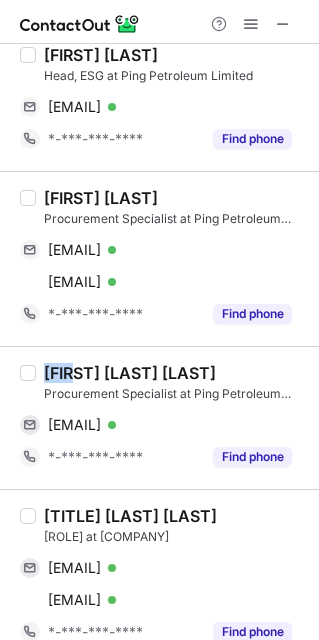 click on "Evi Vidyana Riazuddin" at bounding box center (130, 373) 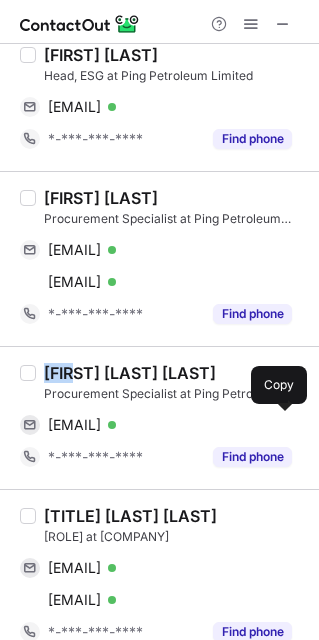 copy on "Evi" 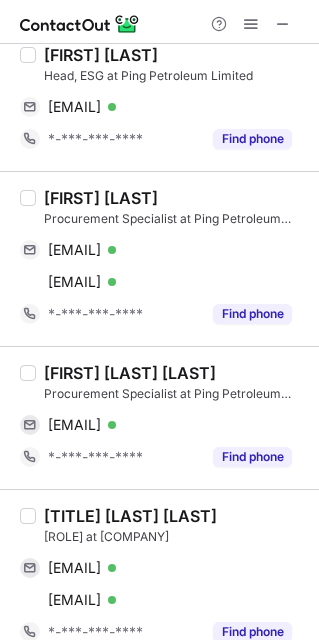 click on "Captain Azmi Ahmad" at bounding box center (130, 516) 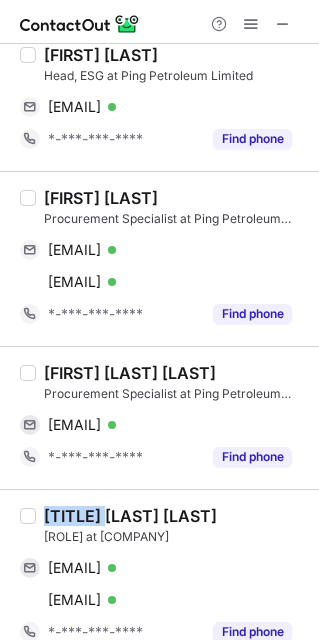 click on "Captain Azmi Ahmad" at bounding box center (130, 516) 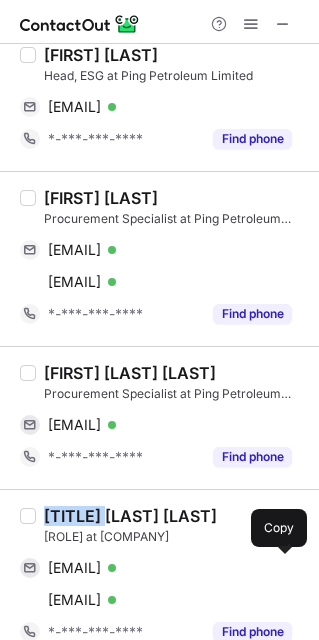 drag, startPoint x: 169, startPoint y: 578, endPoint x: 316, endPoint y: 531, distance: 154.33081 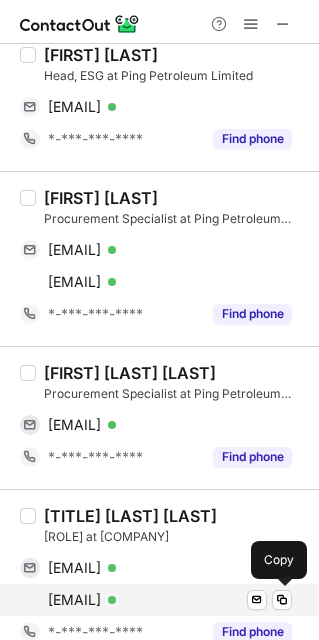 drag, startPoint x: 153, startPoint y: 608, endPoint x: 250, endPoint y: 635, distance: 100.68764 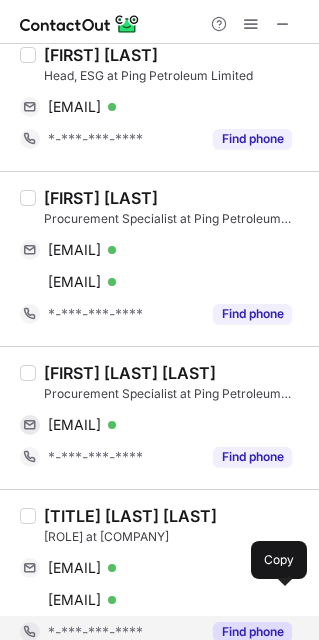 click on "mucho_calor1313@yahoo.com" at bounding box center [74, 600] 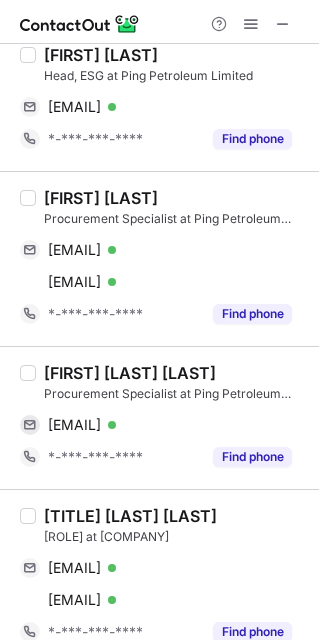 click on "Captain Azmi Ahmad" at bounding box center (130, 516) 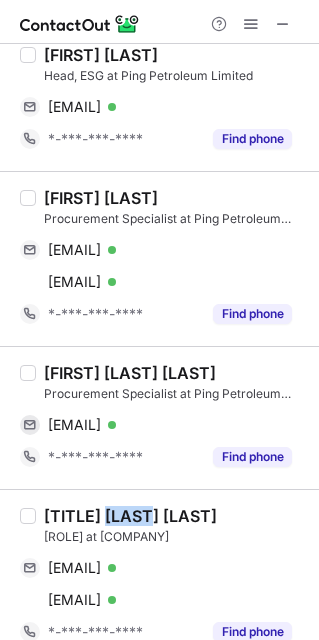 click on "Captain Azmi Ahmad" at bounding box center [130, 516] 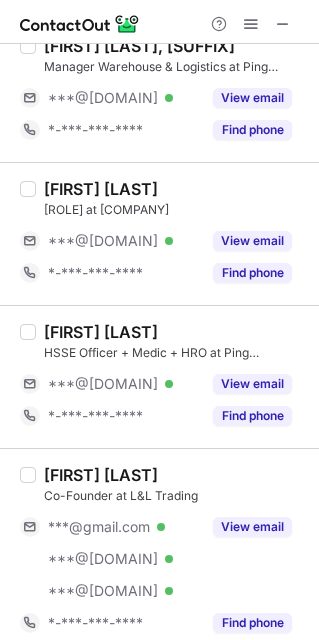 scroll, scrollTop: 1393, scrollLeft: 0, axis: vertical 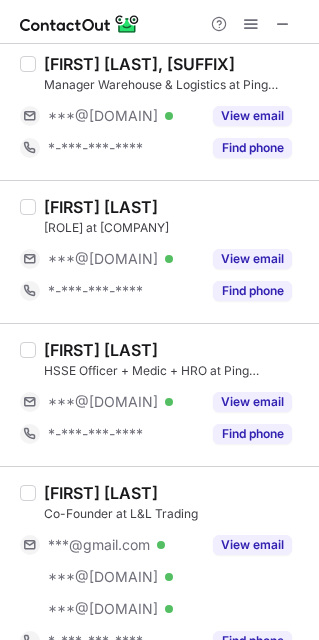 drag, startPoint x: 261, startPoint y: 120, endPoint x: 258, endPoint y: 198, distance: 78.05767 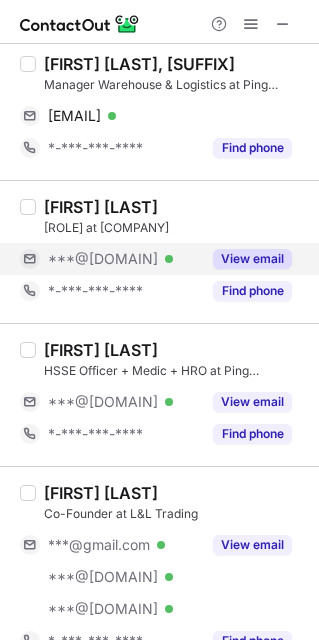 click on "View email" at bounding box center [252, 259] 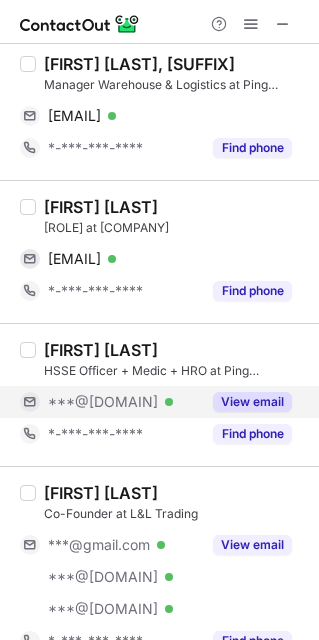 drag, startPoint x: 276, startPoint y: 405, endPoint x: 276, endPoint y: 419, distance: 14 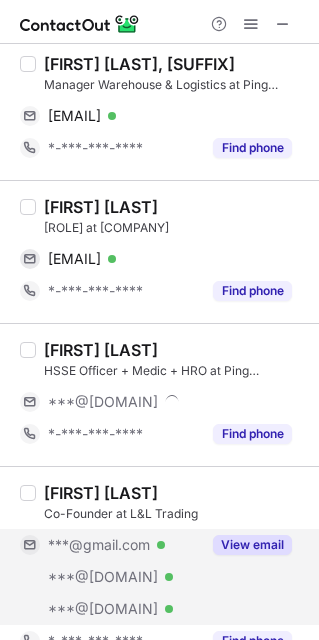 click on "View email" at bounding box center [252, 545] 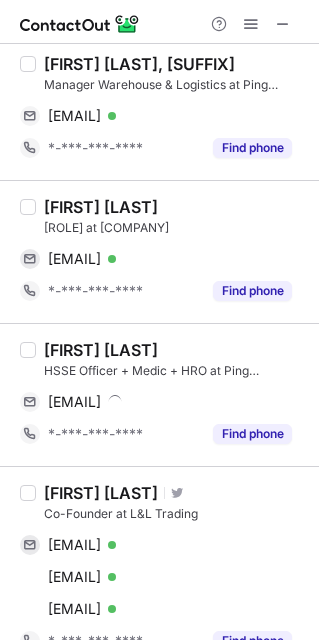 click on "Najat Zahrin, MBA" at bounding box center (139, 64) 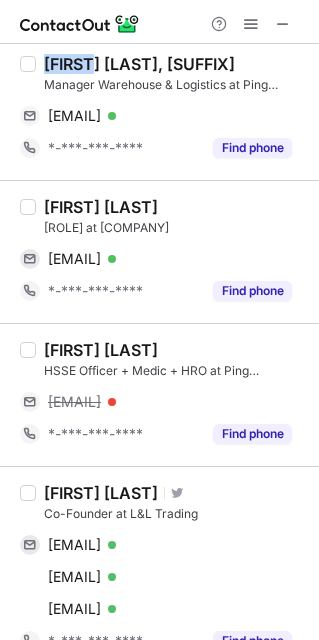 click on "Najat Zahrin, MBA" at bounding box center (139, 64) 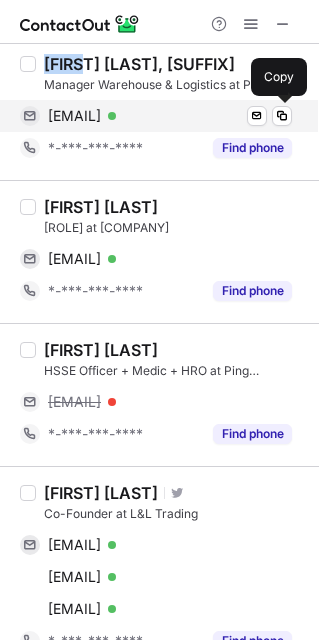 copy on "Najat" 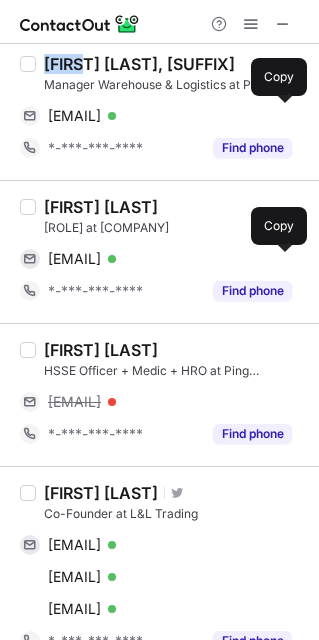 drag, startPoint x: 123, startPoint y: 117, endPoint x: 304, endPoint y: 210, distance: 203.49448 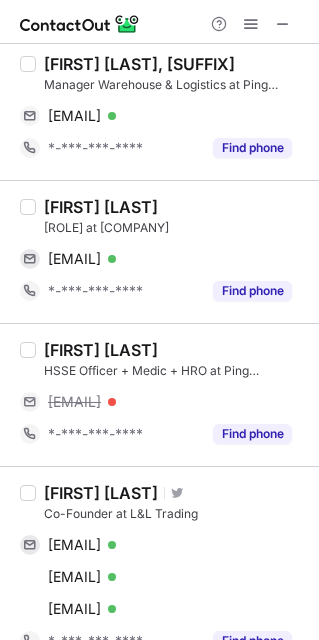 click on "Muhammad A." at bounding box center (101, 207) 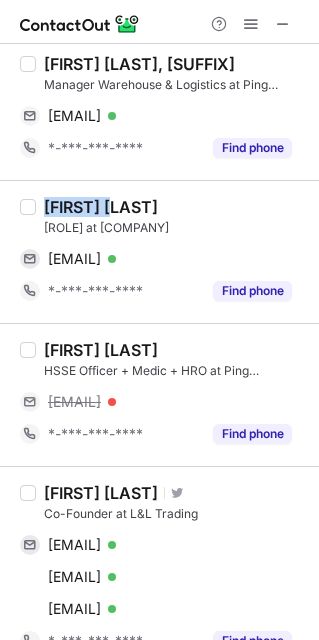 click on "Muhammad A." at bounding box center (101, 207) 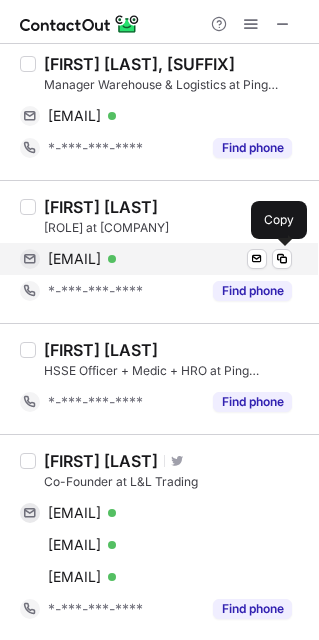 click on "muhammad@pingpetroleum.com" at bounding box center (74, 259) 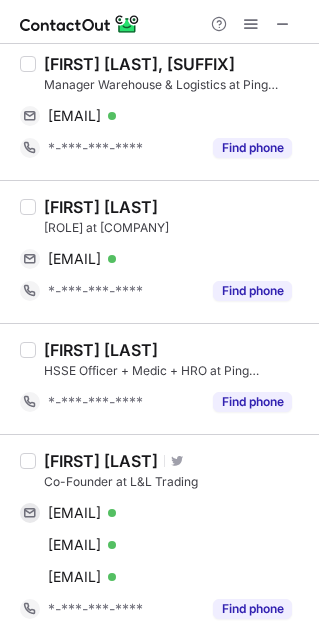 click on "Logan Yeo" at bounding box center [101, 461] 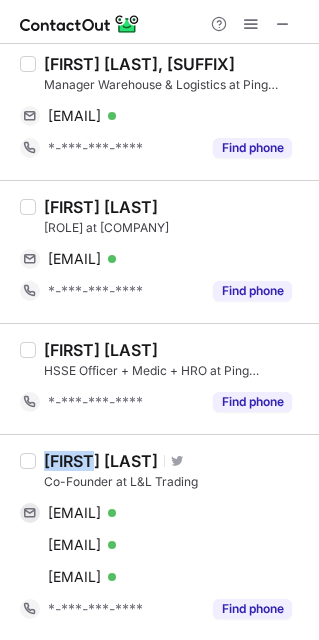 click on "Logan Yeo" at bounding box center (101, 461) 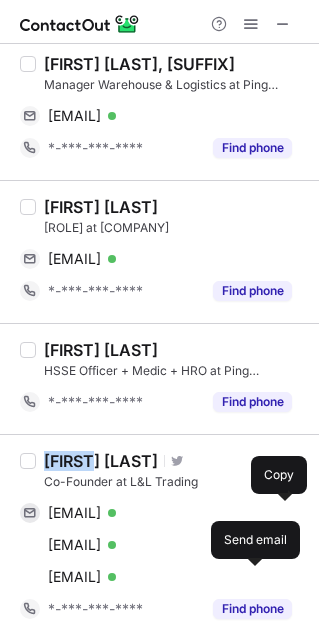 drag, startPoint x: 135, startPoint y: 518, endPoint x: 309, endPoint y: 621, distance: 202.2004 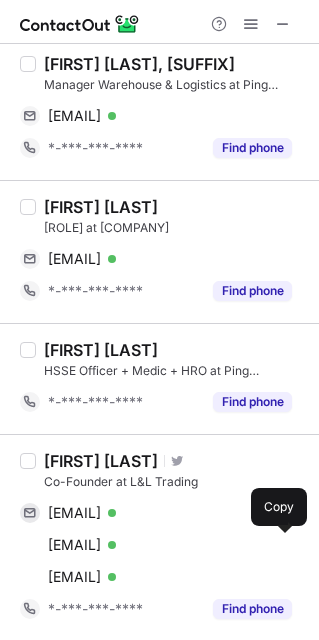 drag, startPoint x: 168, startPoint y: 552, endPoint x: 318, endPoint y: 567, distance: 150.74814 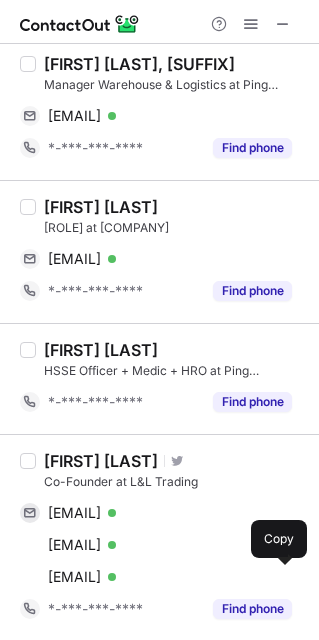 drag, startPoint x: 180, startPoint y: 587, endPoint x: 318, endPoint y: 561, distance: 140.42792 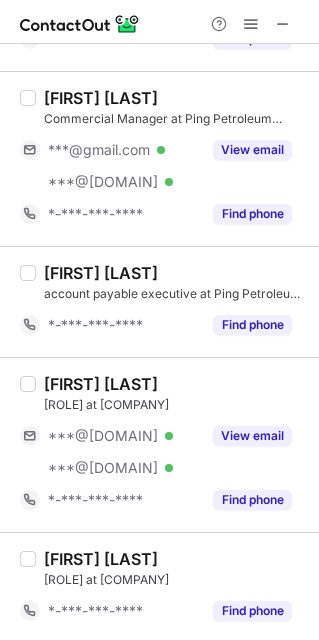 scroll, scrollTop: 2109, scrollLeft: 0, axis: vertical 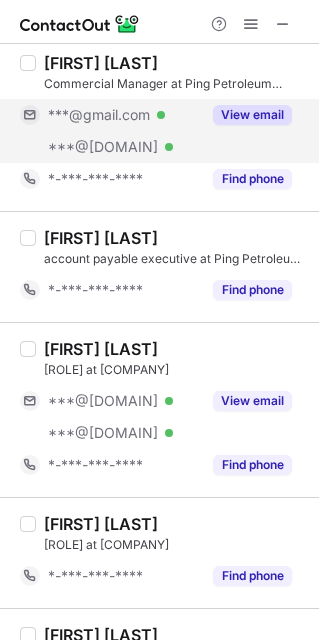click on "View email" at bounding box center [246, 115] 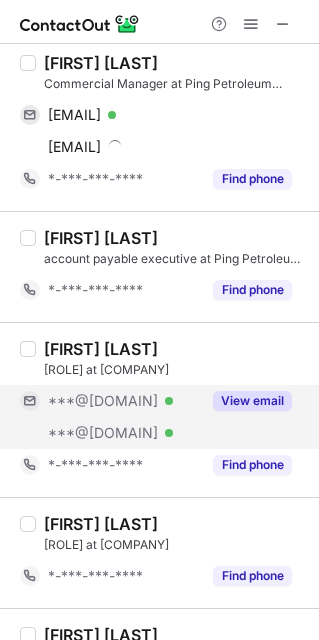 click on "View email" at bounding box center [252, 401] 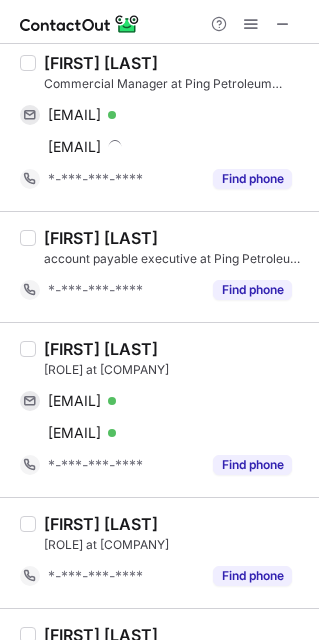 click on "Jowah Hong" at bounding box center [101, 63] 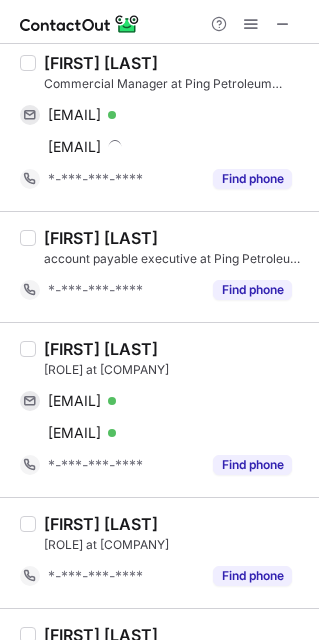 click on "Jowah Hong" at bounding box center [101, 63] 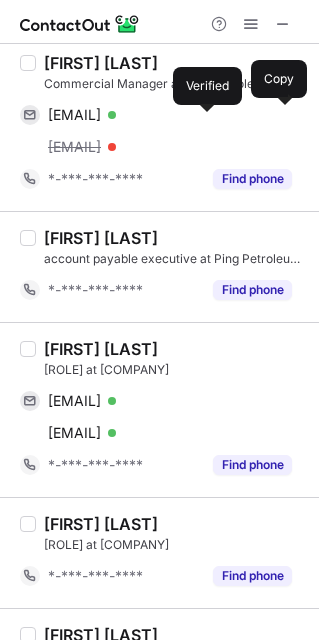 drag, startPoint x: 208, startPoint y: 120, endPoint x: 205, endPoint y: 212, distance: 92.0489 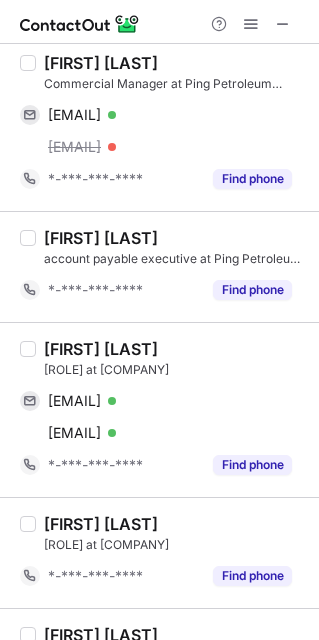 click on "Thayalan S." at bounding box center [101, 349] 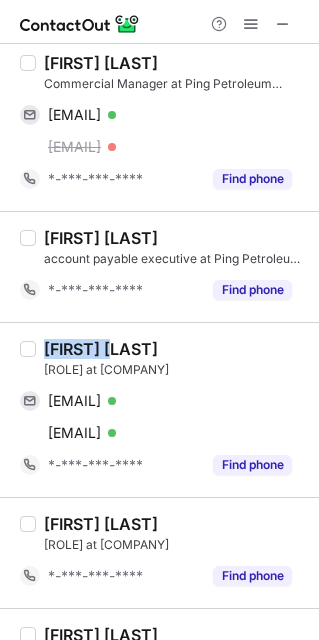 click on "Thayalan S." at bounding box center (101, 349) 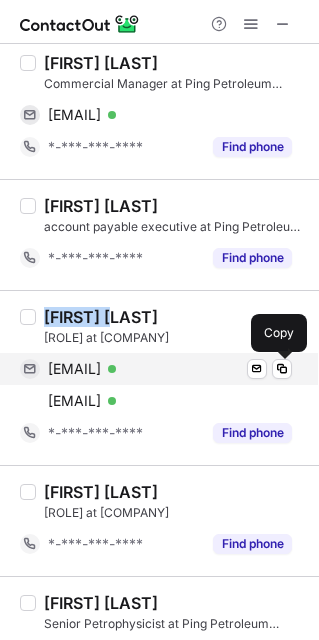 drag, startPoint x: 196, startPoint y: 386, endPoint x: 298, endPoint y: 470, distance: 132.13629 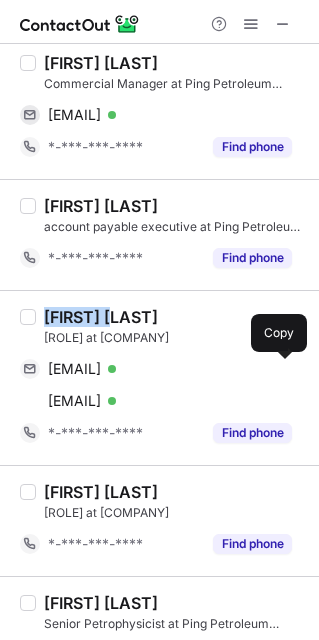 click on "thayalan2020@yahoo.co.uk Verified Send email Copy" at bounding box center [156, 369] 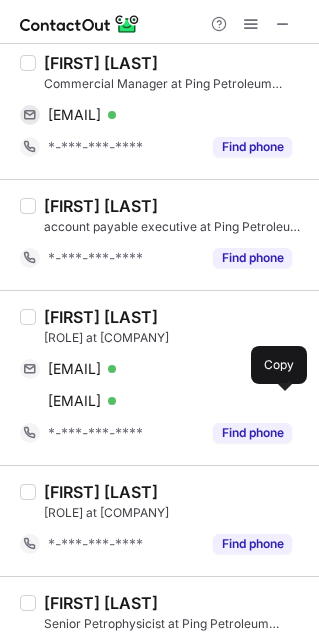drag, startPoint x: 192, startPoint y: 417, endPoint x: 303, endPoint y: 470, distance: 123.00407 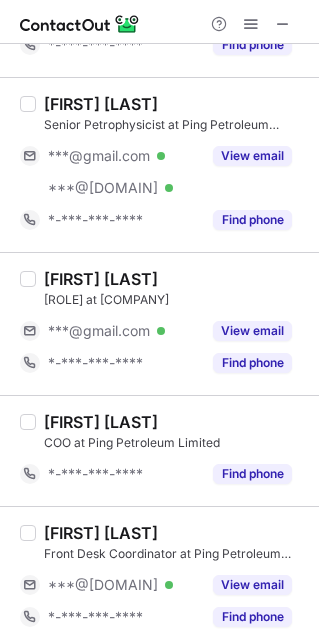 scroll, scrollTop: 2650, scrollLeft: 0, axis: vertical 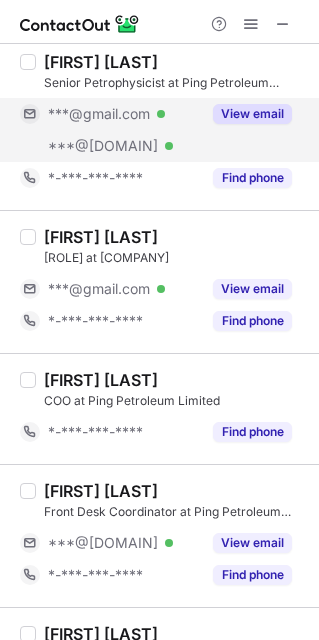 click on "View email" at bounding box center (252, 114) 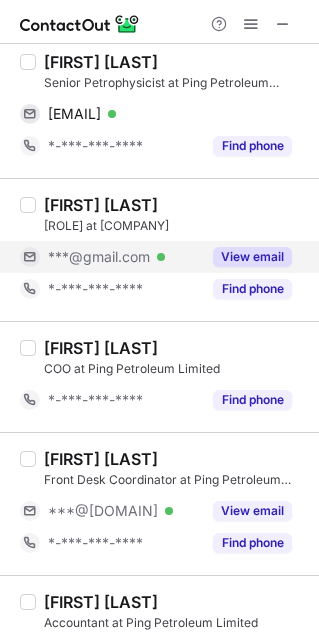 click on "View email" at bounding box center [252, 257] 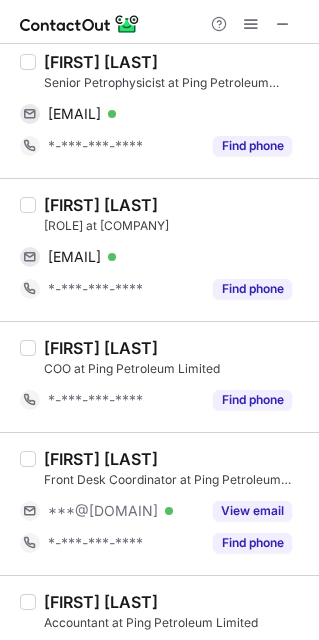 click on "Select all (23) Taram Satiraksa Wan Abdullah Safety Professional at Ping Petroleum Sdn. Bhd. *-***-***-**** Find phone Boon Hua Tan Senior Geoscientist at Ping Petroleum Limited boonhuatan@gmail.com Verified Send email Copy *-***-***-**** Find phone Mei Fen Foo Petroleum Engineer at Ping Petroleum Limited fennieprize@gmail.com Verified Send email Copy *-***-***-**** Find phone Ummi Syifaa Procurement Specialist at Ping Petroleum Limited ummi.syifaa@pingpetroleum.com Verified Send email Copy *-***-***-**** Find phone Johanif Joha Senior Reservoir Engineer at Ping Petroleum Limited johanifjoha@gmail.com Verified Send email Copy johanif@pingpetroleum.com Verified Send email Copy *-***-***-**** Find phone Mathias Varming Head, ESG at Ping Petroleum Limited mv@agitate.dk Verified Send email Copy *-***-***-**** Find phone Nawawi Husaini Procurement Specialist at Ping Petroleum Limited nawawi_husaini@yahoo.com.my Verified Send email Copy husaini@pingpetroleum.com Verified Send email Copy *-***-***-**** Find phone" at bounding box center (159, -944) 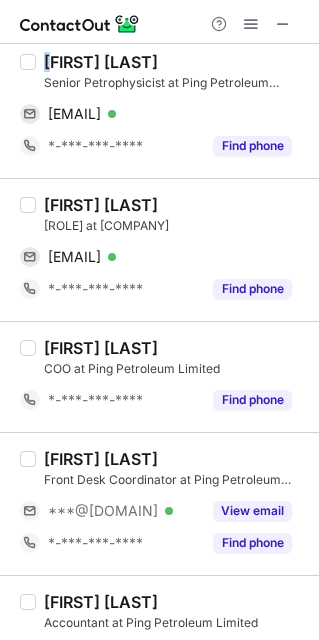 scroll, scrollTop: 2607, scrollLeft: 0, axis: vertical 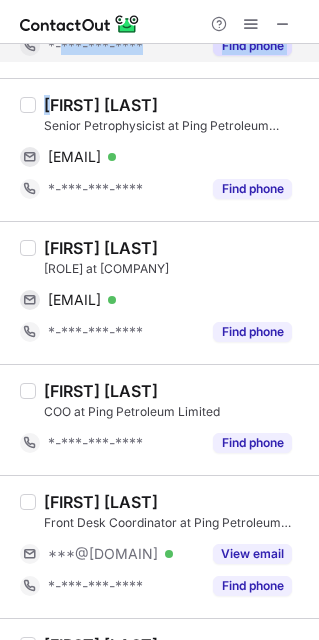 click on "*-***-***-****" at bounding box center (95, 46) 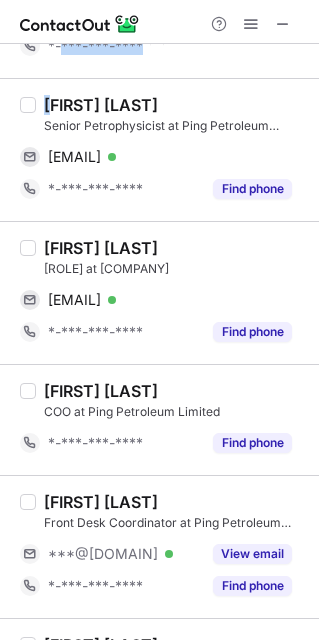 click on "Select all (23) Taram Satiraksa Wan Abdullah Safety Professional at Ping Petroleum Sdn. Bhd. *-***-***-**** Find phone Boon Hua Tan Senior Geoscientist at Ping Petroleum Limited boonhuatan@gmail.com Verified Send email Copy *-***-***-**** Find phone Mei Fen Foo Petroleum Engineer at Ping Petroleum Limited fennieprize@gmail.com Verified Send email Copy *-***-***-**** Find phone Ummi Syifaa Procurement Specialist at Ping Petroleum Limited ummi.syifaa@pingpetroleum.com Verified Send email Copy *-***-***-**** Find phone Johanif Joha Senior Reservoir Engineer at Ping Petroleum Limited johanifjoha@gmail.com Verified Send email Copy johanif@pingpetroleum.com Verified Send email Copy *-***-***-**** Find phone Mathias Varming Head, ESG at Ping Petroleum Limited mv@agitate.dk Verified Send email Copy *-***-***-**** Find phone Nawawi Husaini Procurement Specialist at Ping Petroleum Limited nawawi_husaini@yahoo.com.my Verified Send email Copy husaini@pingpetroleum.com Verified Send email Copy *-***-***-**** Find phone" at bounding box center [159, 320] 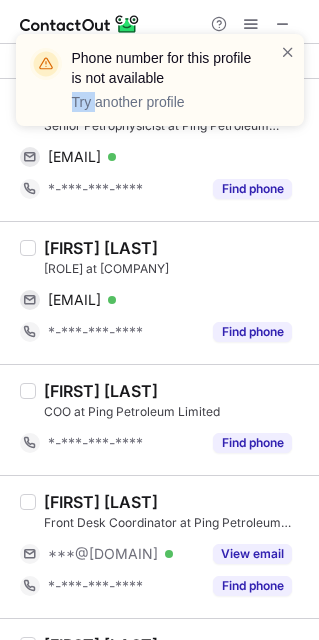 click on "Phone number for this profile is not available Try another profile" at bounding box center (160, 88) 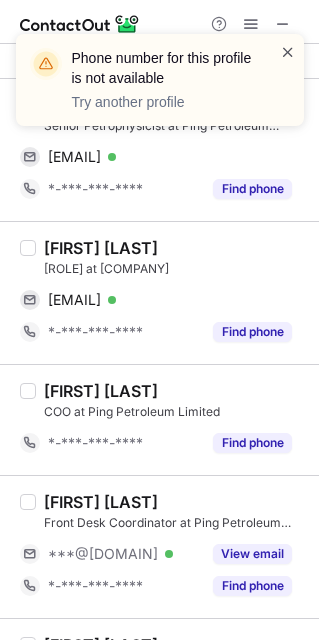 click at bounding box center [288, 52] 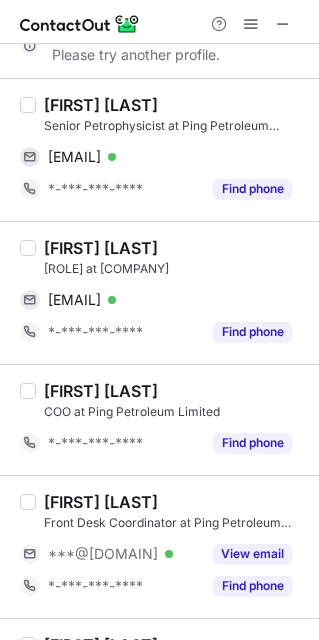 click on "Joseph Lim" at bounding box center [101, 105] 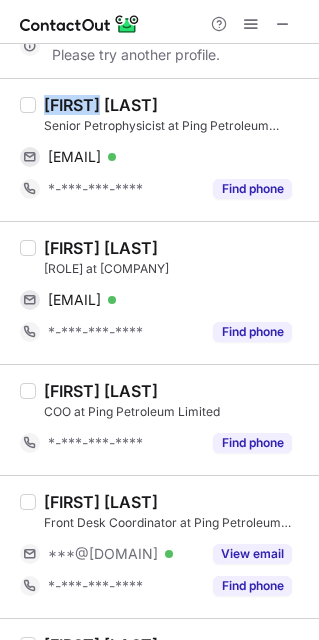 click on "Joseph Lim" at bounding box center (101, 105) 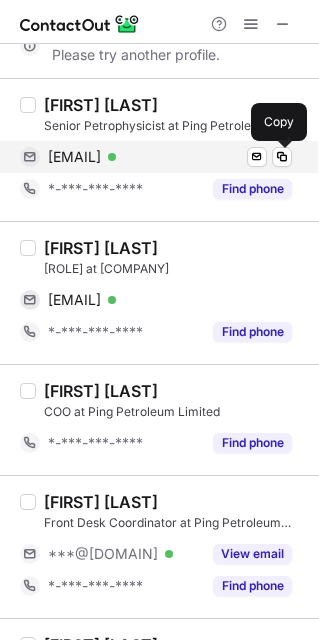 drag, startPoint x: 147, startPoint y: 165, endPoint x: 315, endPoint y: 396, distance: 285.6309 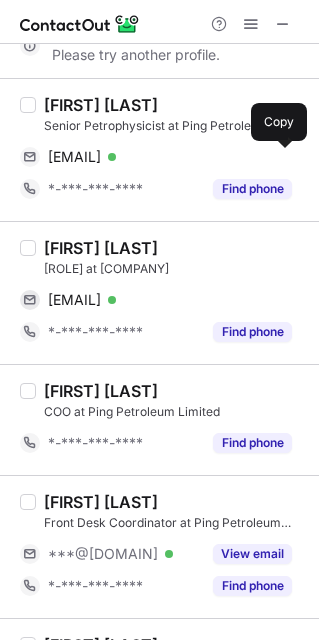 click on "jojolcy77@gmail.com" at bounding box center [74, 157] 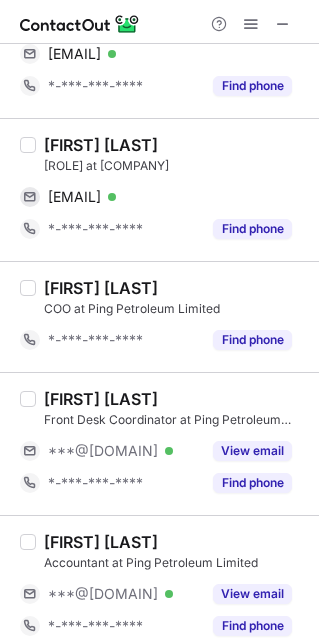 scroll, scrollTop: 2736, scrollLeft: 0, axis: vertical 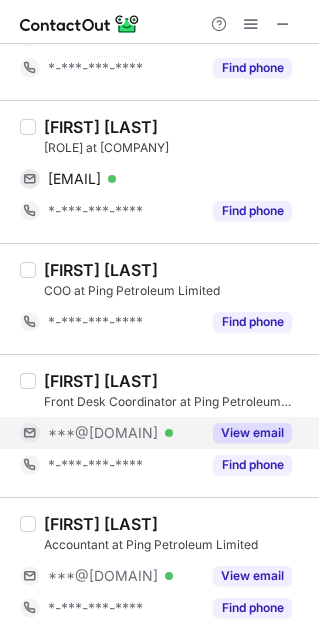 click on "View email" at bounding box center [252, 433] 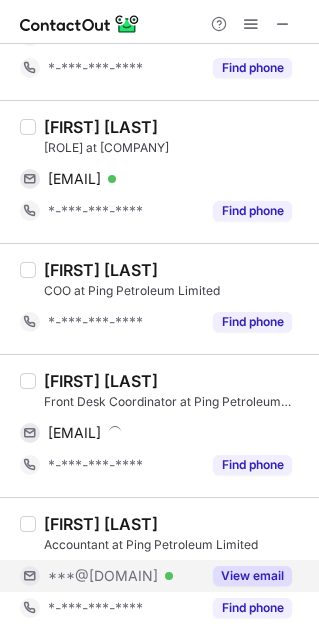 click on "View email" at bounding box center [252, 576] 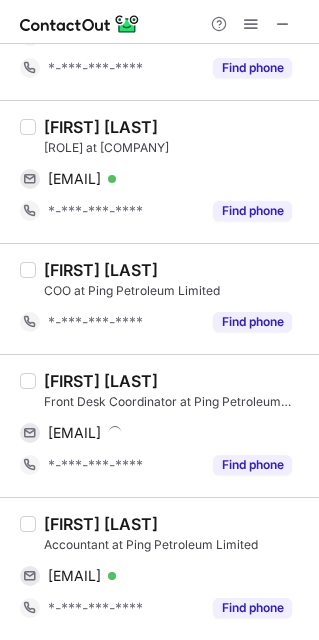 click on "Hairulshah Selamat" at bounding box center [101, 127] 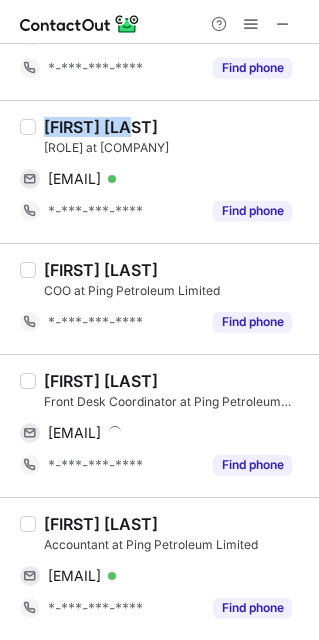 click on "Hairulshah Selamat" at bounding box center (101, 127) 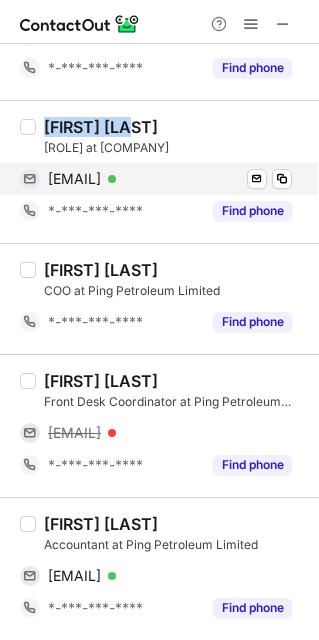 click on "hairulshah1711@gmail.com Verified Send email Copy" at bounding box center [156, 179] 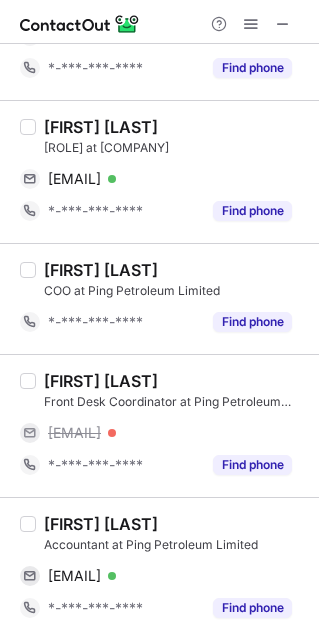 click on "Carol Ong" at bounding box center (101, 524) 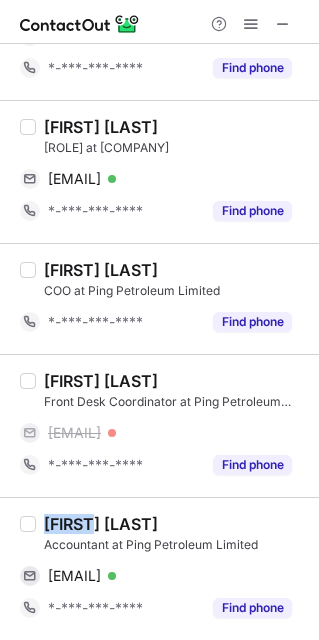click on "Carol Ong" at bounding box center (101, 524) 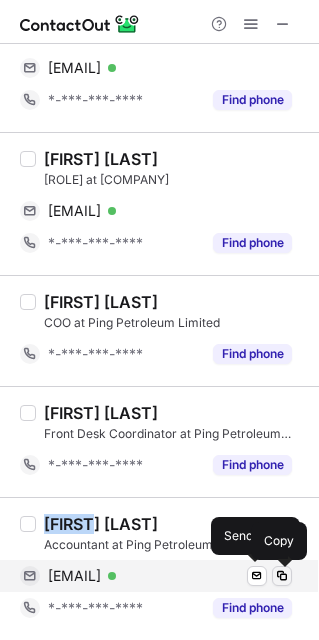 scroll, scrollTop: 2704, scrollLeft: 0, axis: vertical 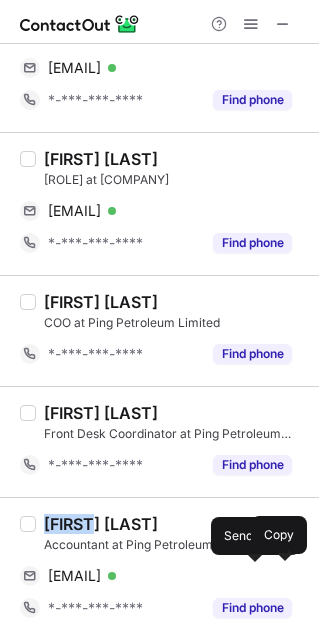 drag, startPoint x: 183, startPoint y: 576, endPoint x: 318, endPoint y: 588, distance: 135.53229 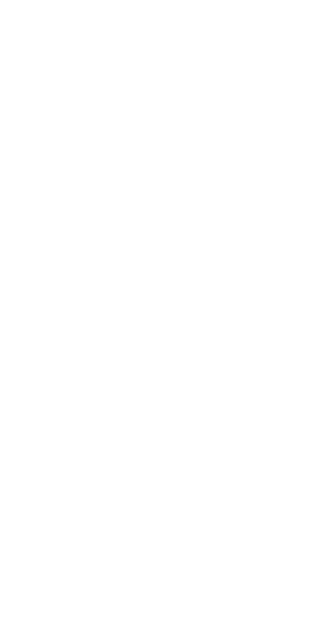 scroll, scrollTop: 0, scrollLeft: 0, axis: both 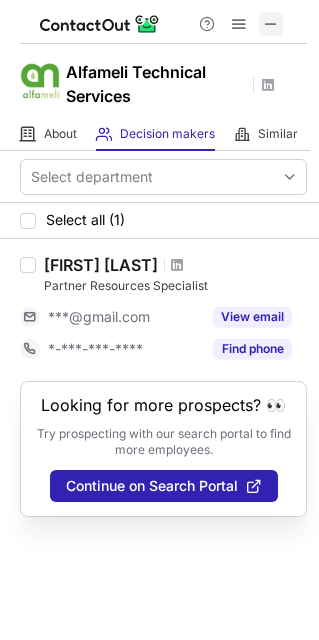 click at bounding box center (271, 24) 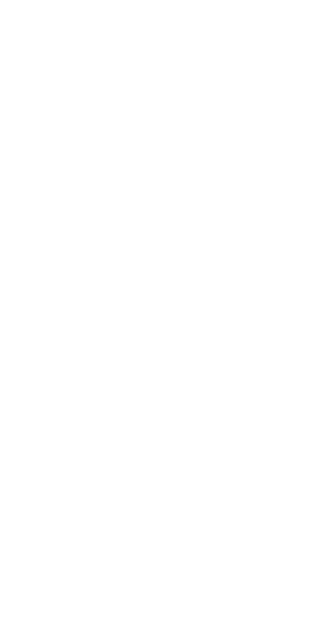 scroll, scrollTop: 0, scrollLeft: 0, axis: both 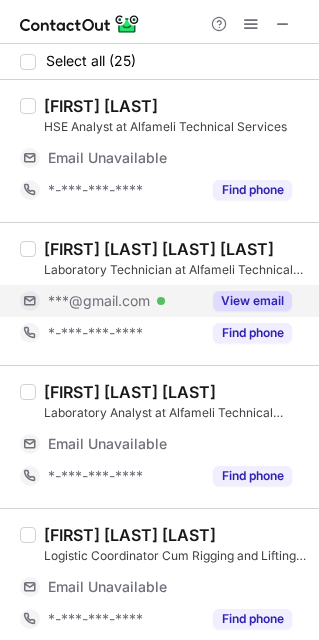 click on "View email" at bounding box center (252, 301) 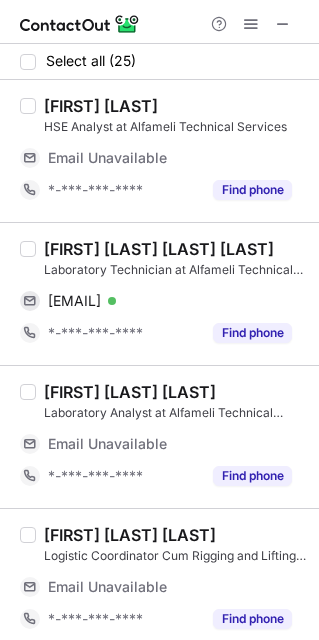 click on "Muhammad izz irfan Abdul razak" at bounding box center (159, 249) 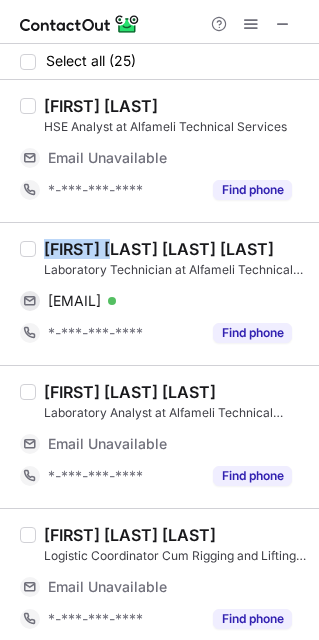 click on "Muhammad izz irfan Abdul razak" at bounding box center (159, 249) 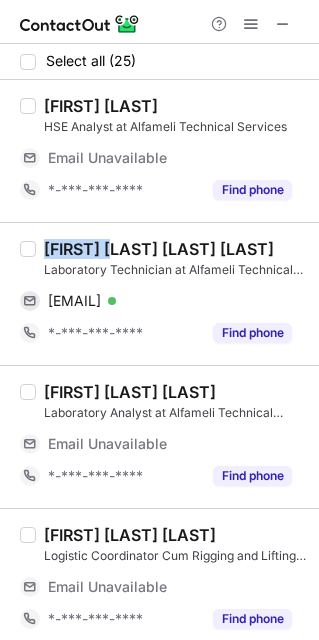 copy on "Muhammad" 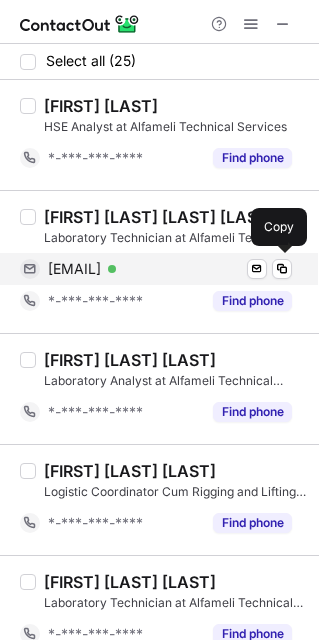 drag, startPoint x: 148, startPoint y: 279, endPoint x: 297, endPoint y: 287, distance: 149.21461 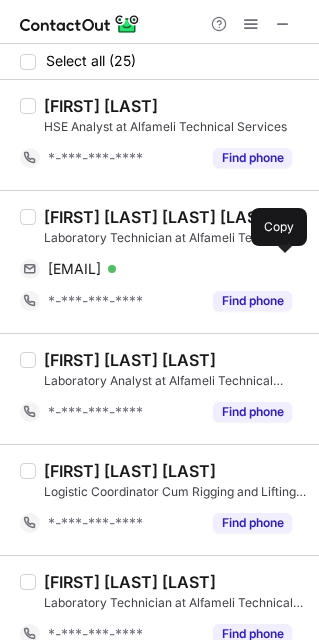 click on "mdizz0505@gmail.com Verified Send email Copy" at bounding box center (156, 269) 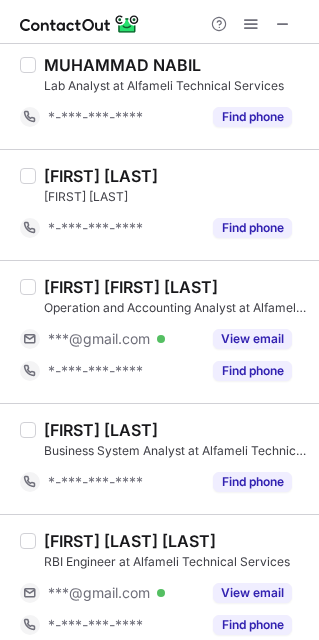 scroll, scrollTop: 1648, scrollLeft: 0, axis: vertical 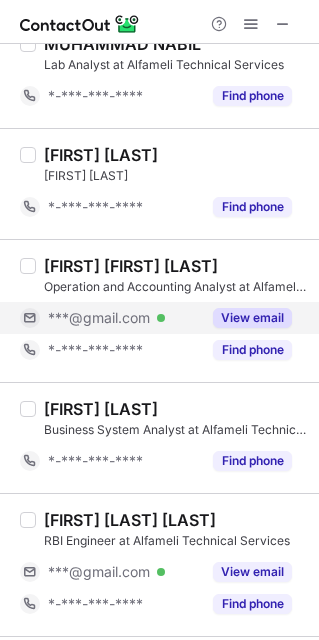 click on "View email" at bounding box center [252, 318] 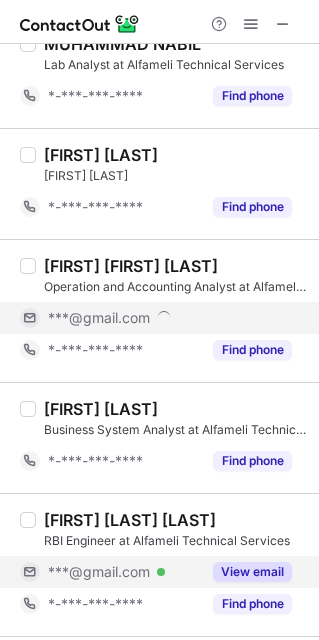 click on "View email" at bounding box center [252, 572] 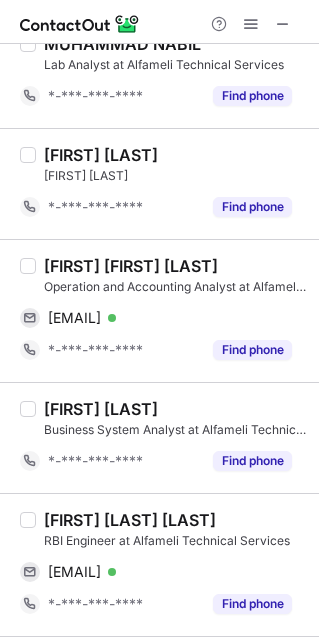 click on "NORAIN KAMISAH KHAMIS" at bounding box center [131, 266] 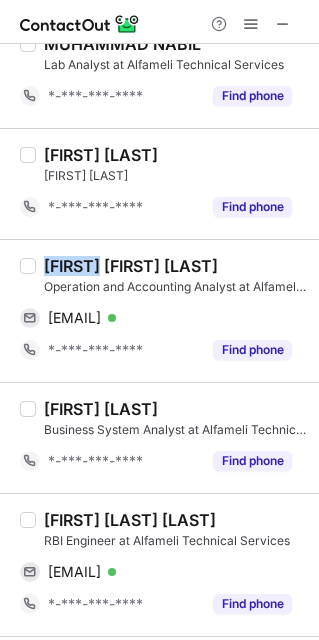click on "NORAIN KAMISAH KHAMIS" at bounding box center [131, 266] 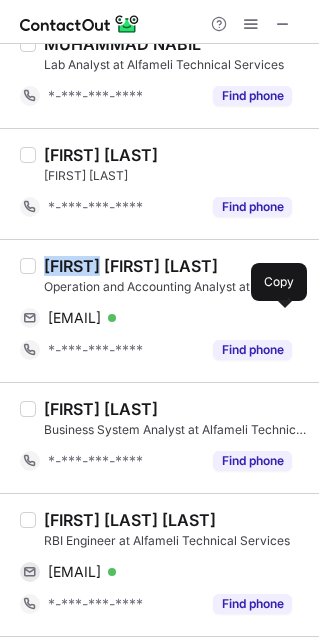drag, startPoint x: 132, startPoint y: 320, endPoint x: 295, endPoint y: 368, distance: 169.92056 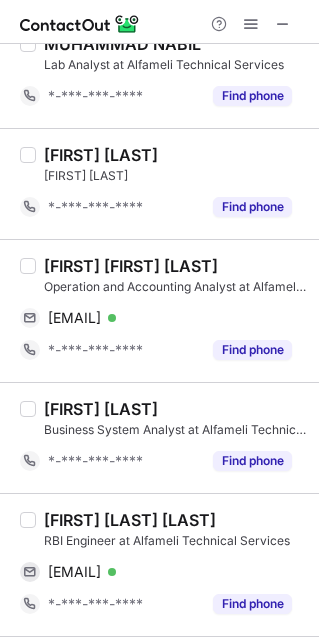 click on "Izyan Liyana Omar" at bounding box center (130, 520) 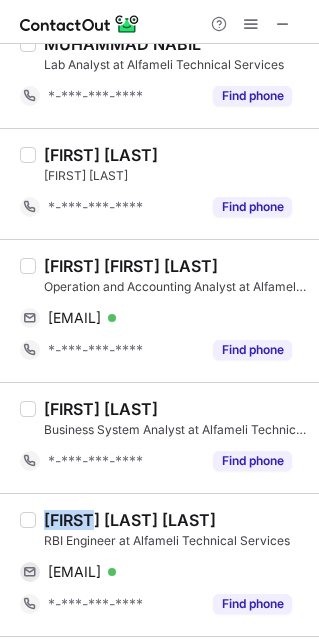 click on "Izyan Liyana Omar" at bounding box center [130, 520] 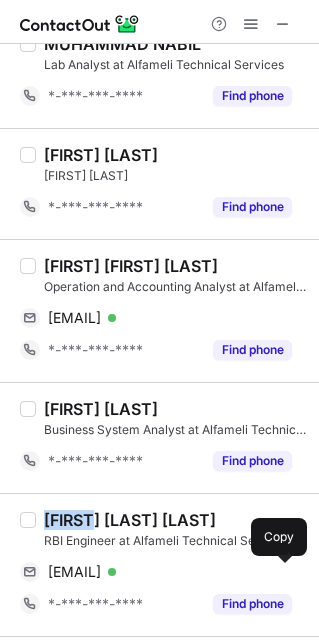 drag, startPoint x: 141, startPoint y: 584, endPoint x: 309, endPoint y: 554, distance: 170.65755 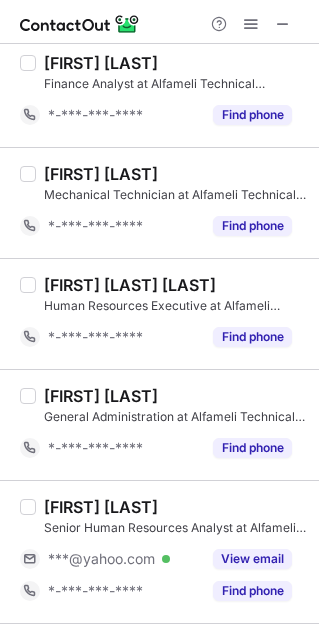 scroll, scrollTop: 2383, scrollLeft: 0, axis: vertical 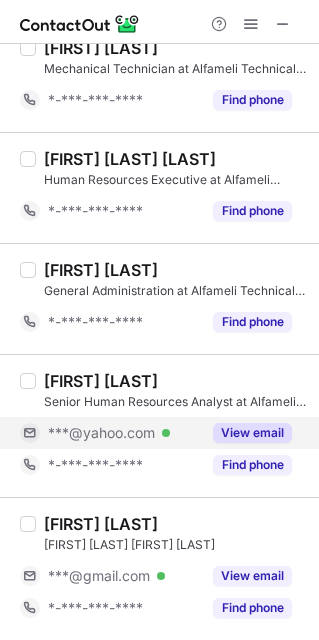 click on "View email" at bounding box center (252, 433) 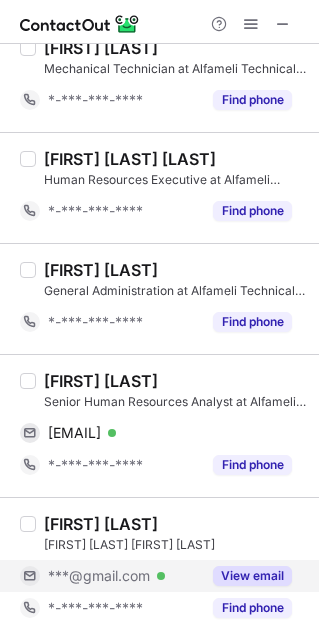 click on "View email" at bounding box center [252, 576] 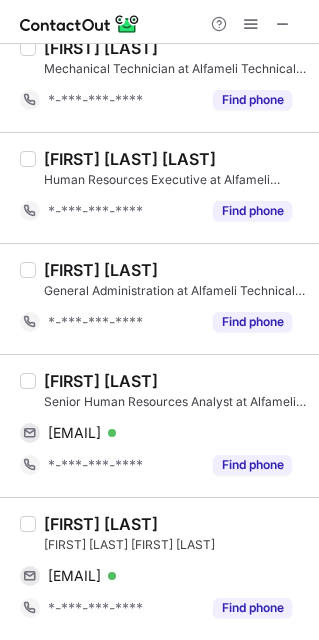 click on "Norhasni Yatim" at bounding box center [101, 381] 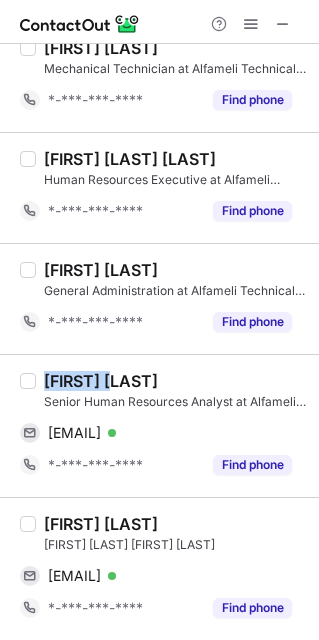 click on "Norhasni Yatim" at bounding box center [101, 381] 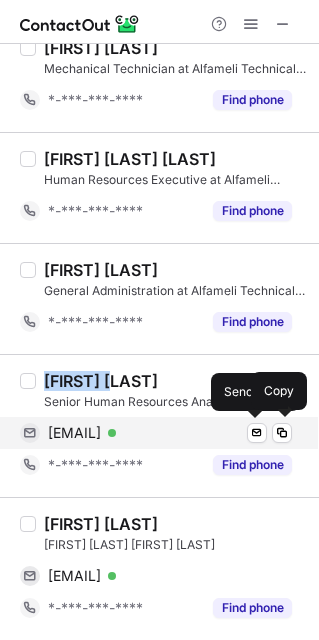 drag, startPoint x: 189, startPoint y: 443, endPoint x: 318, endPoint y: 474, distance: 132.67253 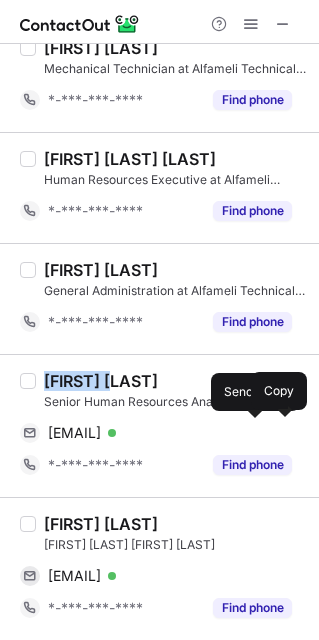 click on "hasni_yatim@yahoo.com Verified Send email Copy" at bounding box center (156, 433) 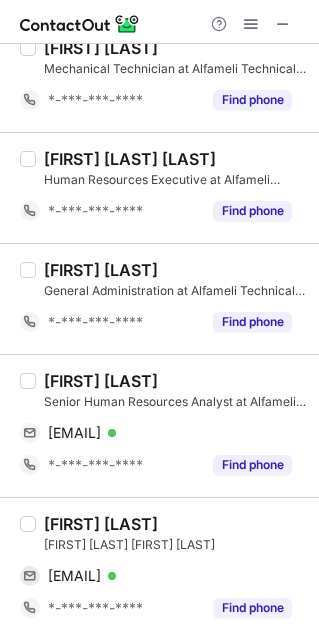 click on "Norlida Jamaludin Partner Resources Specialist at Alfameli Technical Services ladieleeds@gmail.com Verified Send email Copy *-***-***-**** Find phone" at bounding box center [159, 568] 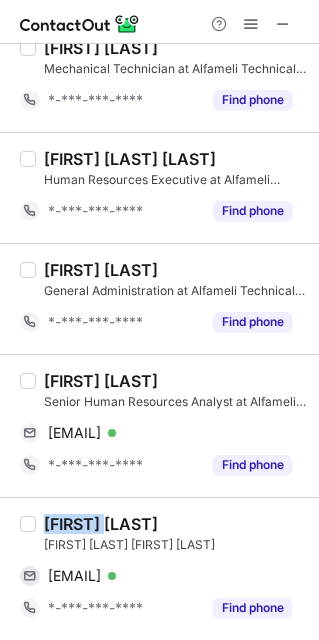 click on "Norlida Jamaludin Partner Resources Specialist at Alfameli Technical Services ladieleeds@gmail.com Verified Send email Copy *-***-***-**** Find phone" at bounding box center (159, 568) 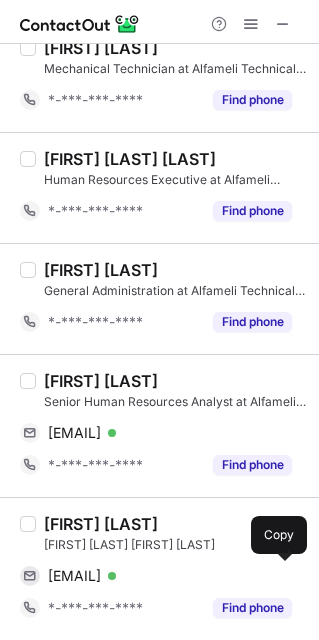drag, startPoint x: 148, startPoint y: 578, endPoint x: 318, endPoint y: 611, distance: 173.17332 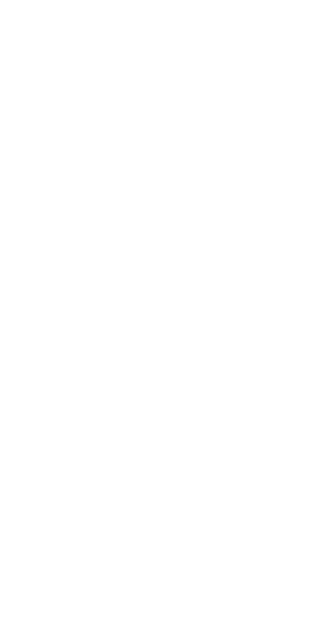 scroll, scrollTop: 0, scrollLeft: 0, axis: both 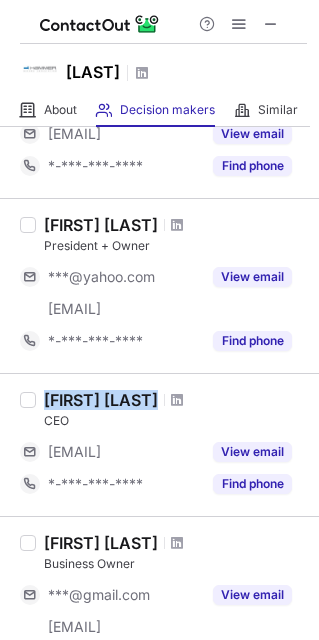 drag, startPoint x: 177, startPoint y: 401, endPoint x: 45, endPoint y: 393, distance: 132.2422 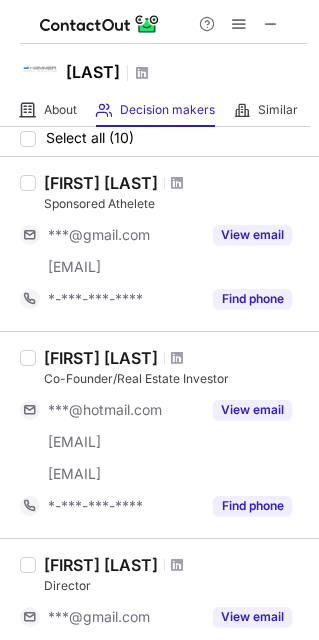 scroll, scrollTop: 0, scrollLeft: 0, axis: both 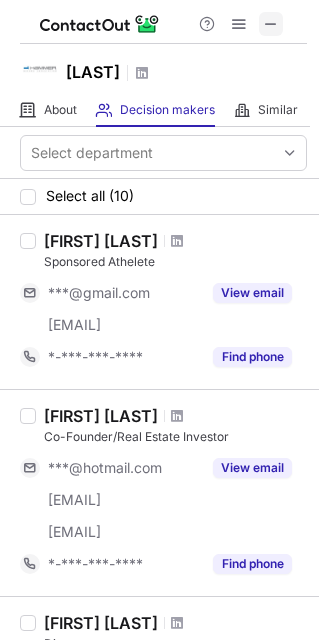 click at bounding box center [271, 24] 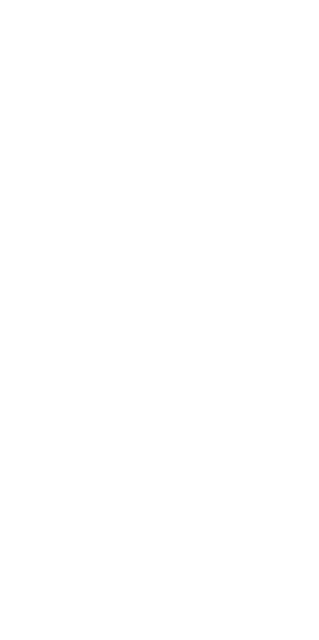 scroll, scrollTop: 0, scrollLeft: 0, axis: both 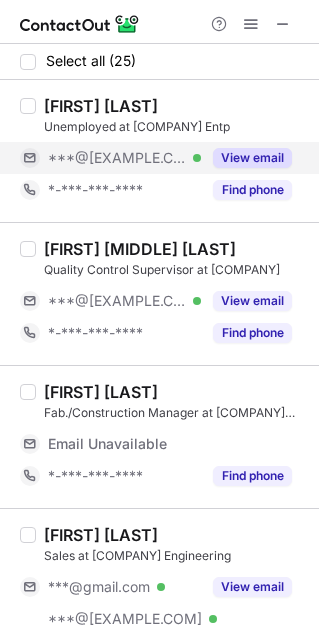 click on "View email" at bounding box center [252, 158] 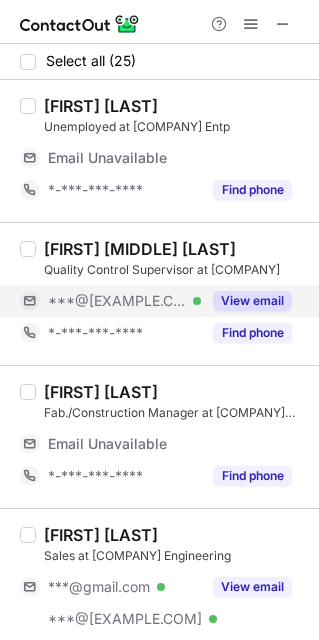 click on "View email" at bounding box center (252, 301) 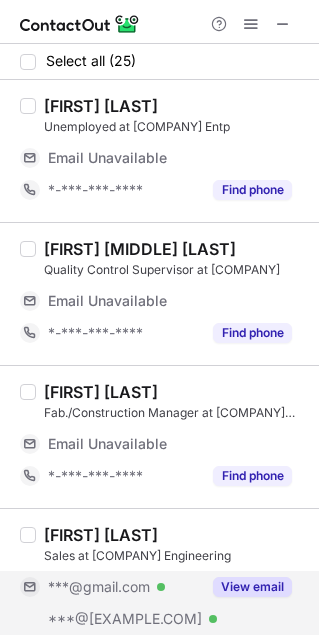 click on "View email" at bounding box center (252, 587) 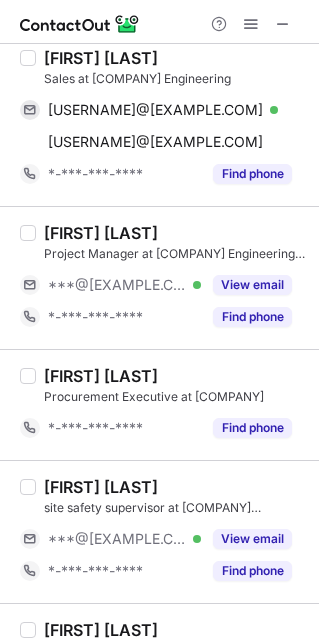 scroll, scrollTop: 447, scrollLeft: 0, axis: vertical 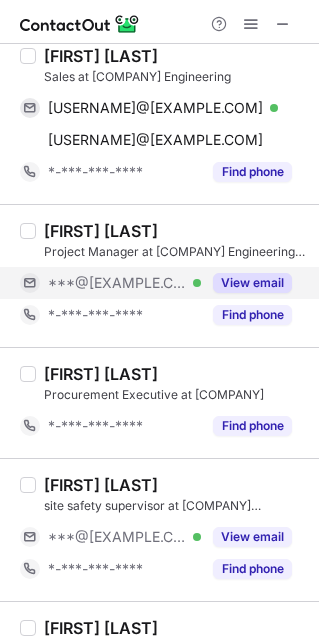click on "View email" at bounding box center (252, 283) 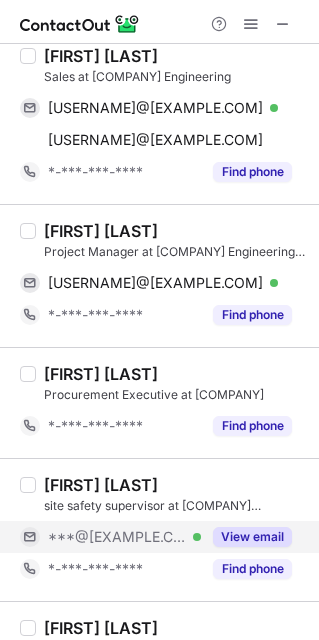 click on "View email" at bounding box center (252, 537) 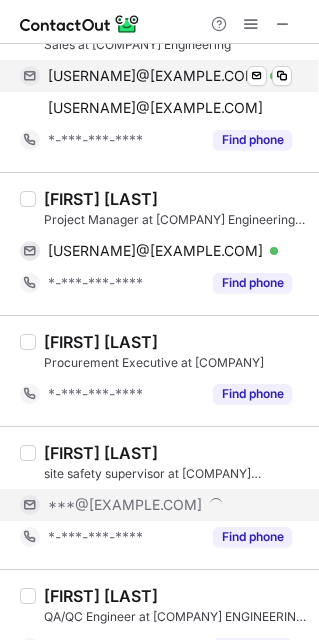 scroll, scrollTop: 384, scrollLeft: 0, axis: vertical 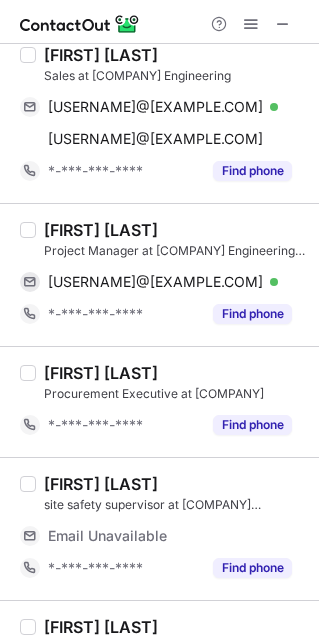 click on "Lokman Jusoh" at bounding box center (101, 55) 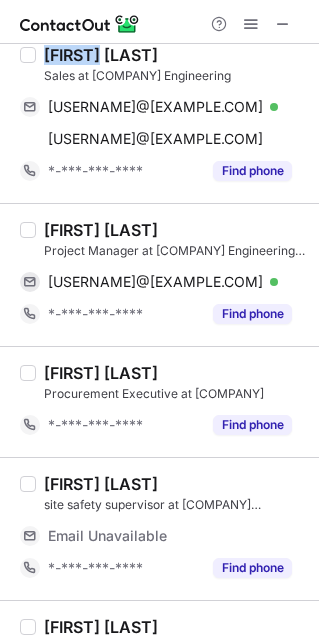 copy on "Lokman" 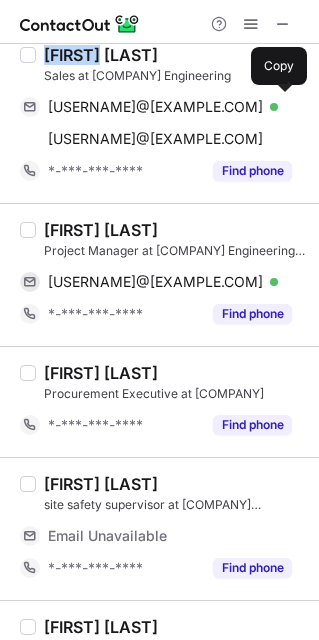 drag, startPoint x: 181, startPoint y: 111, endPoint x: 313, endPoint y: 123, distance: 132.54433 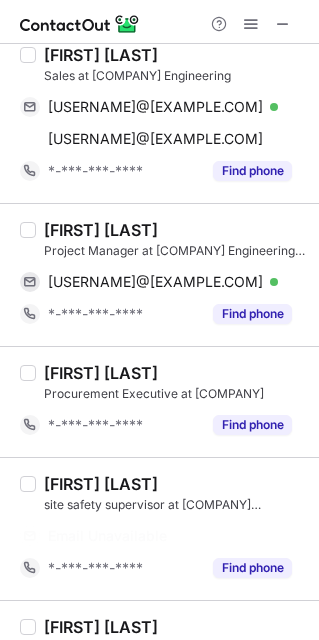 click on "Badarulnizam Badarullah Project Manager at Hammer Engineering Sdn Bhd badarul@hammer.com.my Verified Send email Copy *-***-***-**** Find phone" at bounding box center (159, 274) 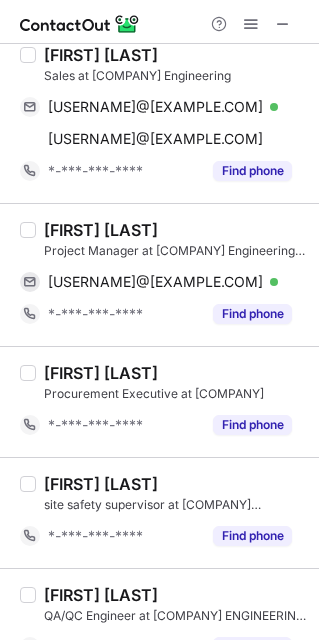 click on "Badarulnizam Badarullah" at bounding box center [101, 230] 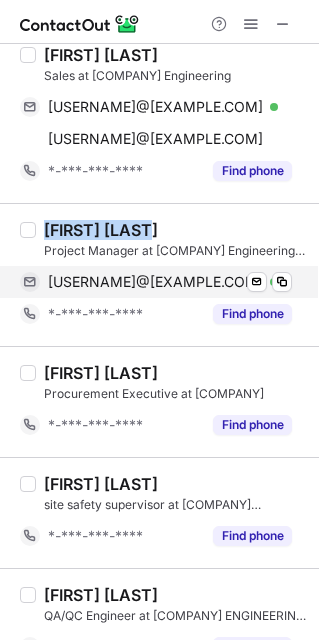 copy on "Badarulnizam" 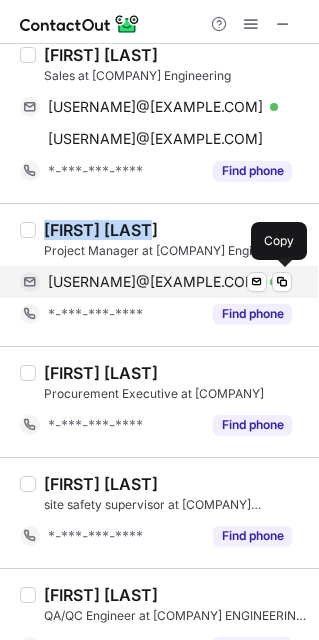 drag, startPoint x: 121, startPoint y: 296, endPoint x: 195, endPoint y: 278, distance: 76.15773 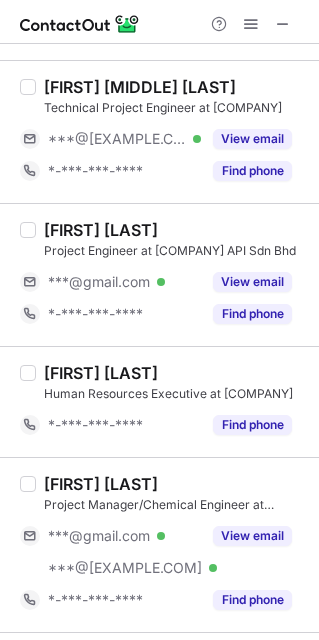 scroll, scrollTop: 1011, scrollLeft: 0, axis: vertical 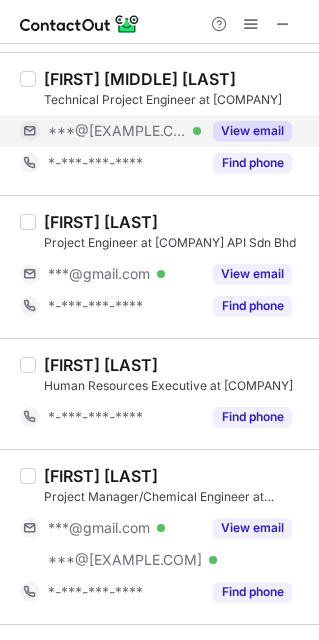click on "View email" at bounding box center (252, 131) 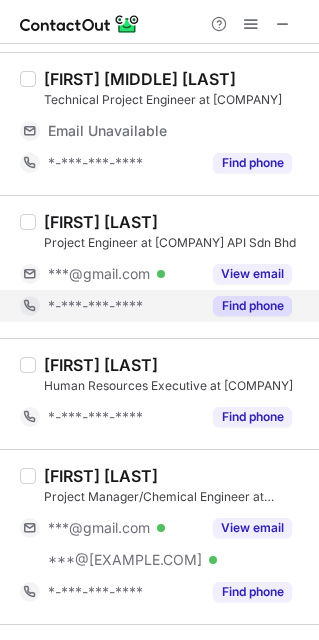 drag, startPoint x: 265, startPoint y: 279, endPoint x: 268, endPoint y: 311, distance: 32.140316 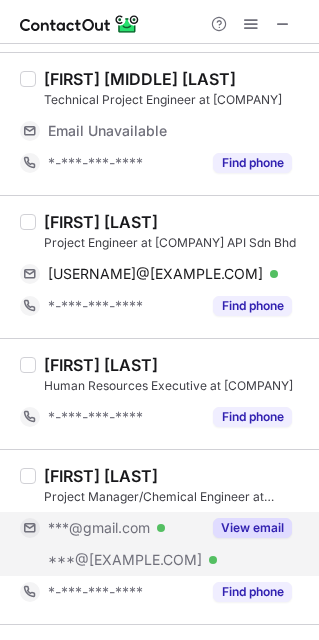 click on "View email" at bounding box center (252, 528) 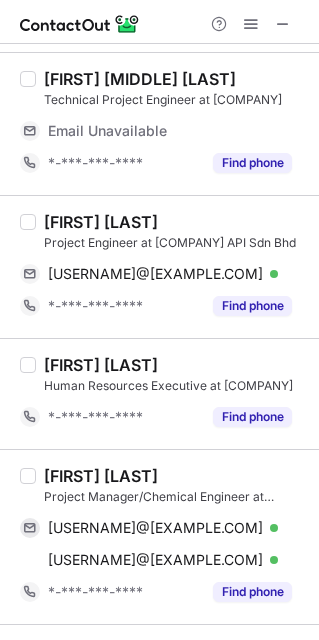 drag, startPoint x: 64, startPoint y: 233, endPoint x: 69, endPoint y: 221, distance: 13 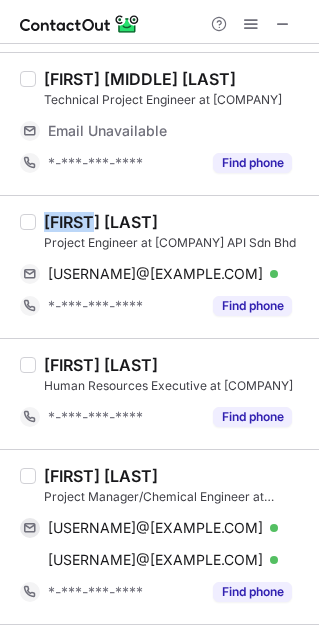 click on "Ahmad Fikri Ahmad Tajudin" at bounding box center (101, 222) 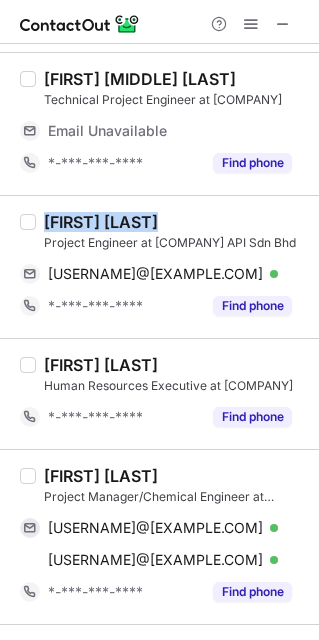 click on "Ahmad Fikri Ahmad Tajudin" at bounding box center [101, 222] 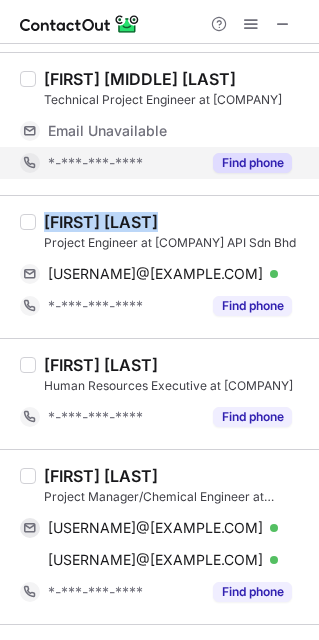 click on "*-***-***-****" at bounding box center (95, 163) 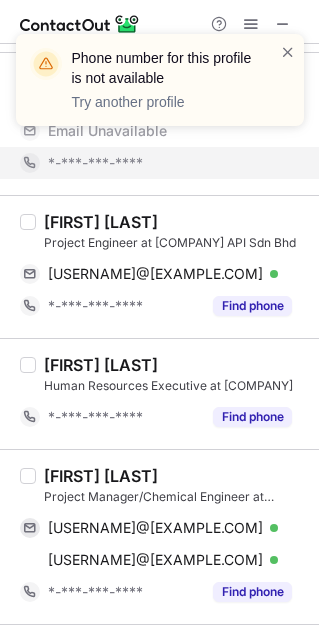 click on "Ahmad Fikri Ahmad Tajudin" at bounding box center (101, 222) 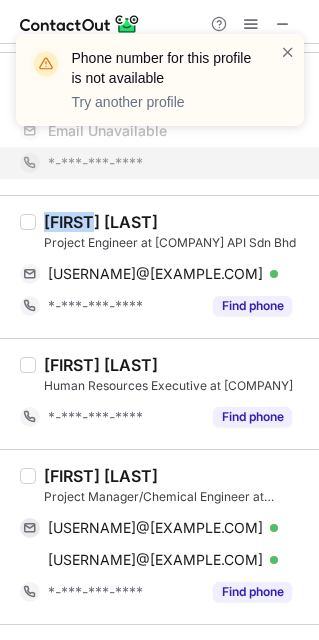 click on "Ahmad Fikri Ahmad Tajudin" at bounding box center (101, 222) 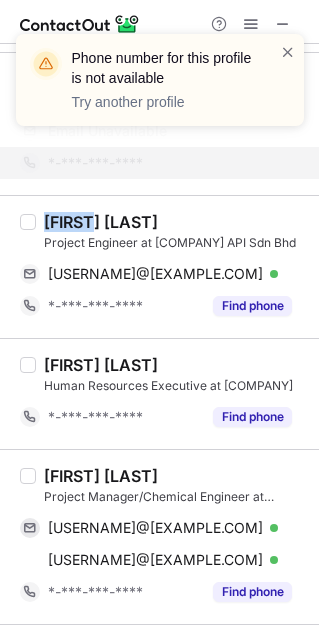 copy on "Ahmad" 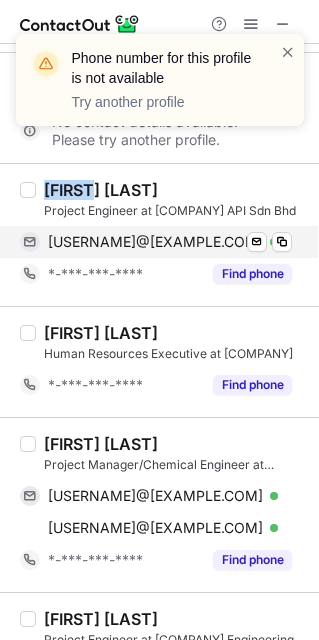 click on "ahmadfikri86@gmail.com" at bounding box center (155, 242) 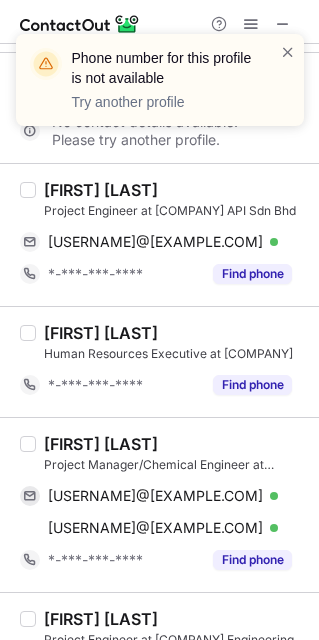 click on "Wan Mohd Suhaimi" at bounding box center [101, 444] 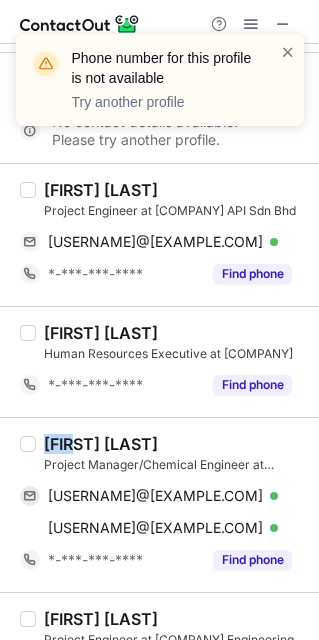 click on "Wan Mohd Suhaimi" at bounding box center [101, 444] 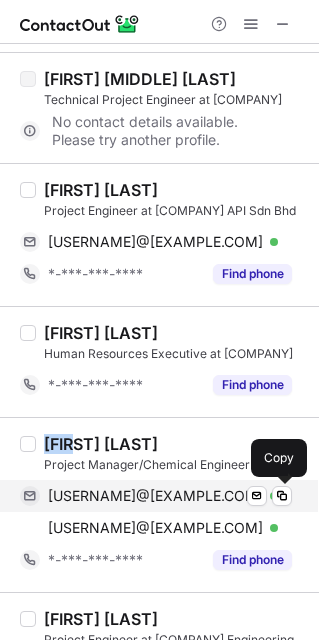 drag, startPoint x: 154, startPoint y: 507, endPoint x: 312, endPoint y: 432, distance: 174.89711 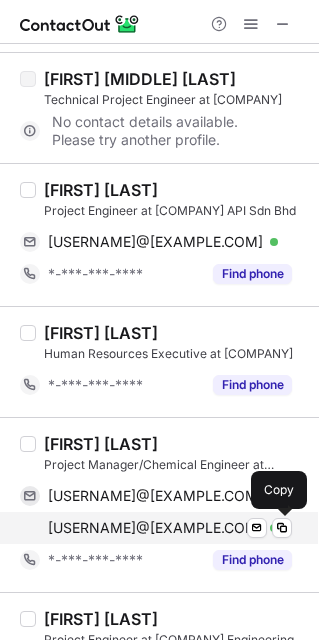 drag, startPoint x: 162, startPoint y: 536, endPoint x: 318, endPoint y: 425, distance: 191.46017 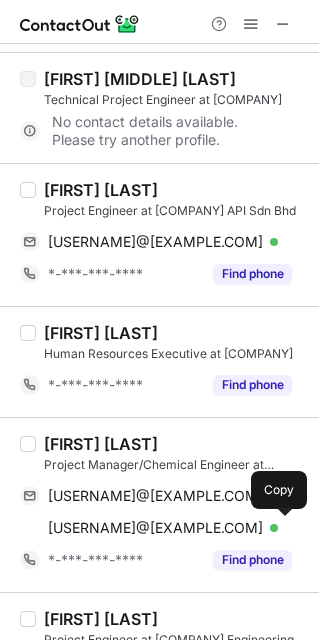 click on "wan@hammerengineering.com" at bounding box center [155, 528] 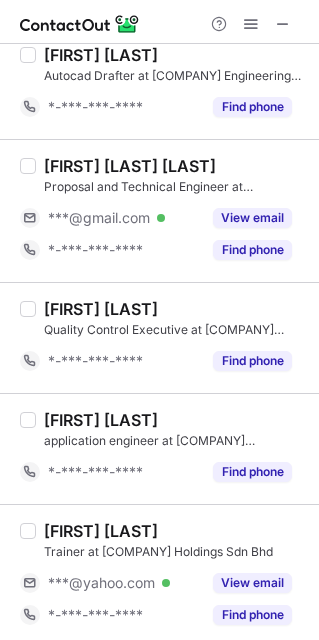scroll, scrollTop: 2043, scrollLeft: 0, axis: vertical 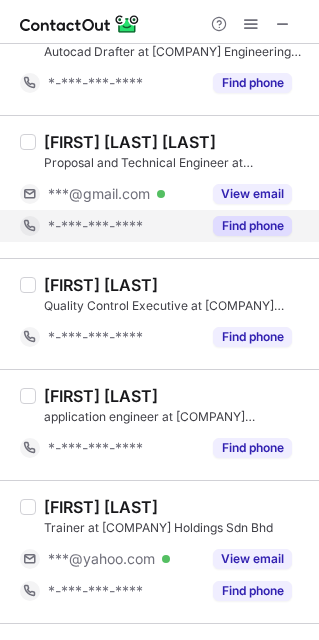 click on "View email" at bounding box center (246, 194) 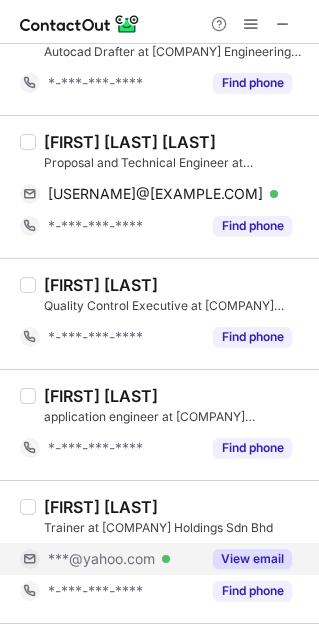 click on "View email" at bounding box center [252, 559] 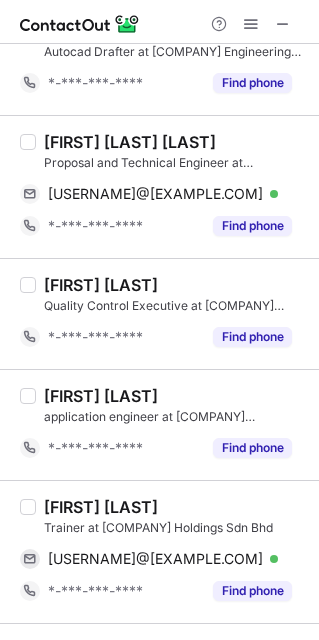 click on "Mohamad Hakim Kamaruddin" at bounding box center [130, 142] 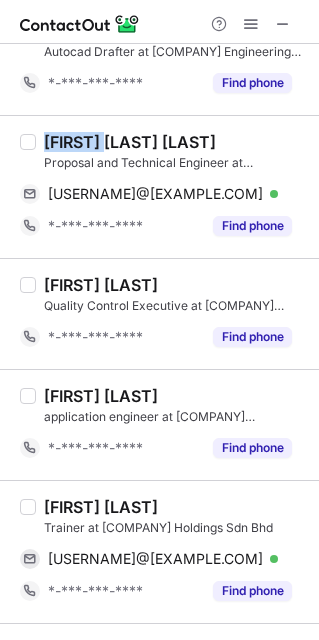 click on "Mohamad Hakim Kamaruddin" at bounding box center [130, 142] 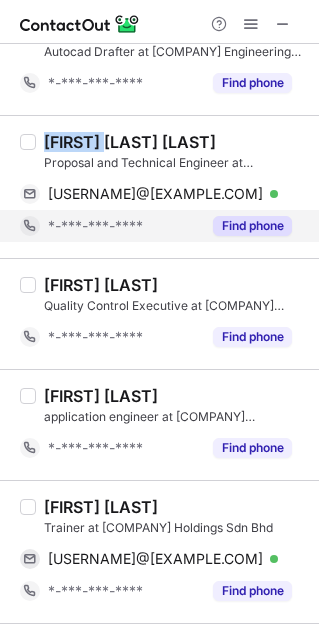copy on "Mohamad" 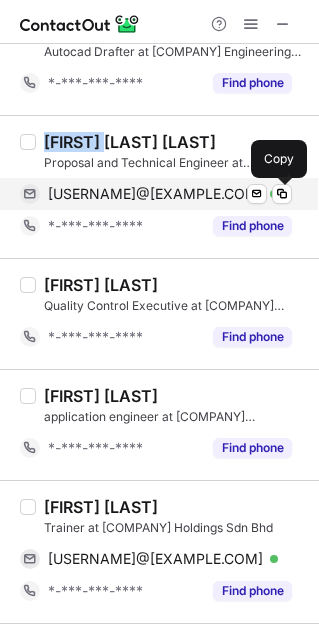 drag, startPoint x: 205, startPoint y: 207, endPoint x: 316, endPoint y: 270, distance: 127.632286 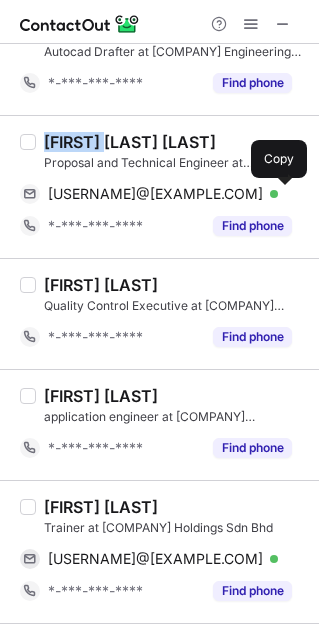 click on "hakimkamaruddinhammer@gmail.com" at bounding box center (155, 194) 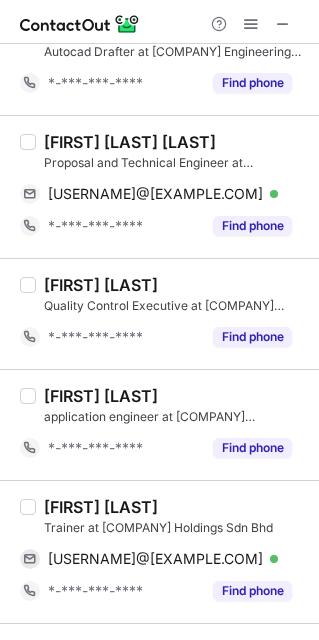 click on "Shakimi Baha" at bounding box center (101, 507) 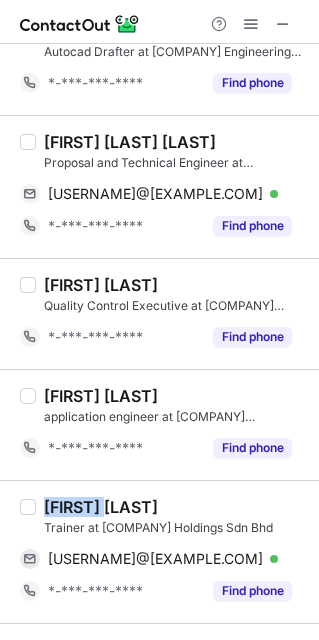 copy on "Shakimi" 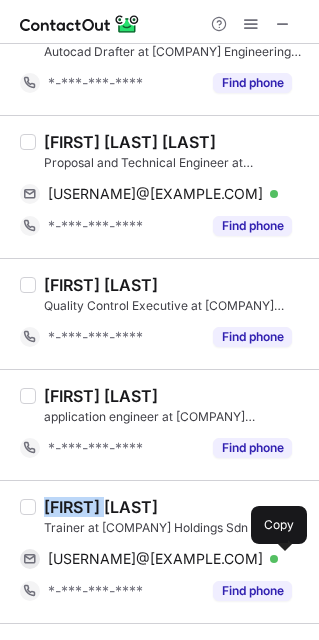 drag, startPoint x: 174, startPoint y: 567, endPoint x: 316, endPoint y: 573, distance: 142.12671 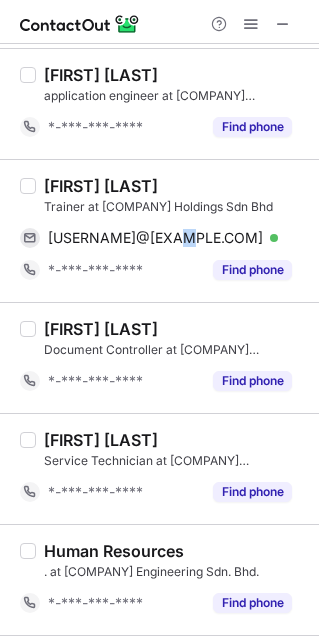 scroll, scrollTop: 2511, scrollLeft: 0, axis: vertical 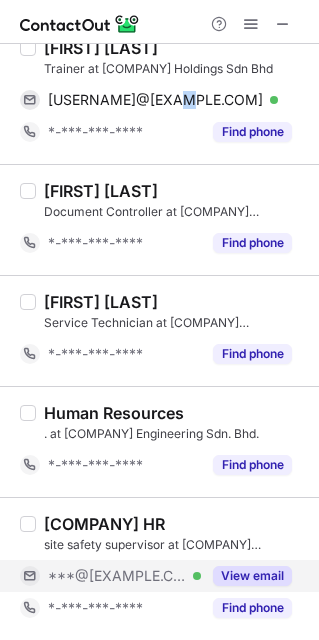 click on "View email" at bounding box center [252, 576] 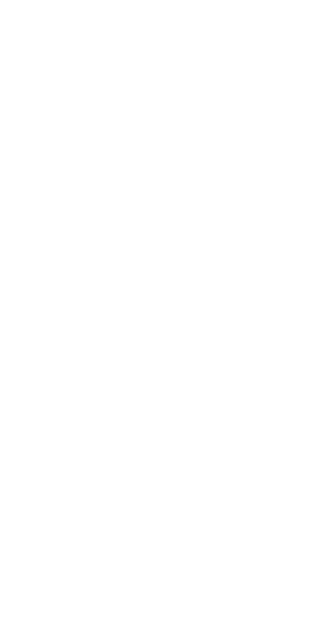 scroll, scrollTop: 0, scrollLeft: 0, axis: both 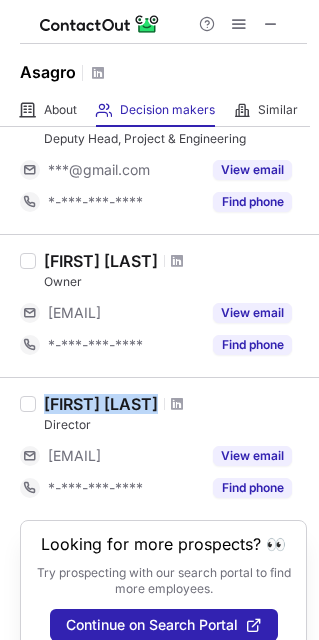 drag, startPoint x: 183, startPoint y: 401, endPoint x: 63, endPoint y: 392, distance: 120.33703 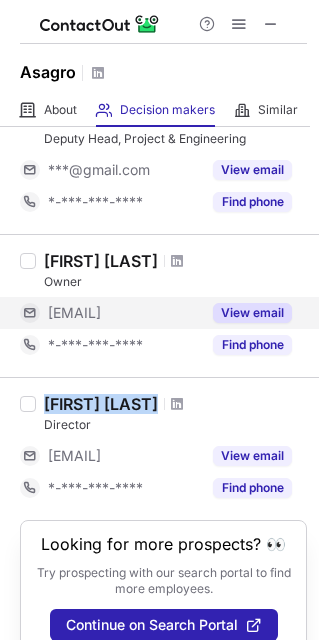copy on "[FIRST] [LAST]" 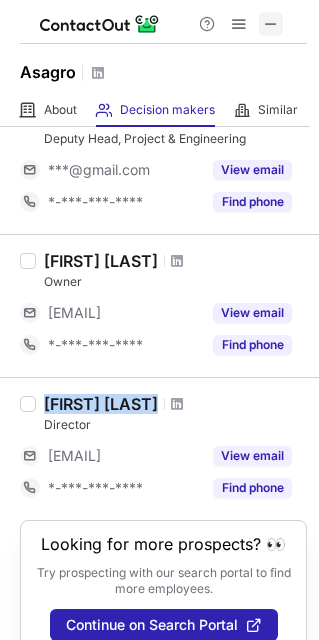 click at bounding box center [271, 24] 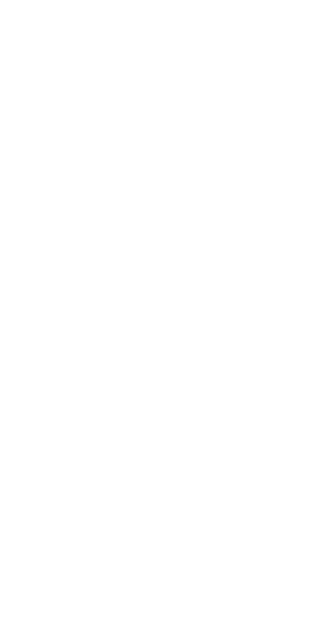 scroll, scrollTop: 0, scrollLeft: 0, axis: both 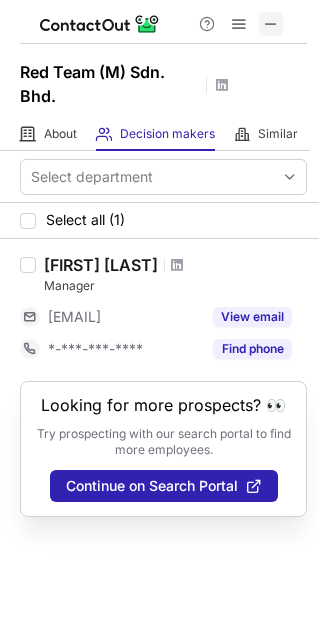 click at bounding box center (271, 24) 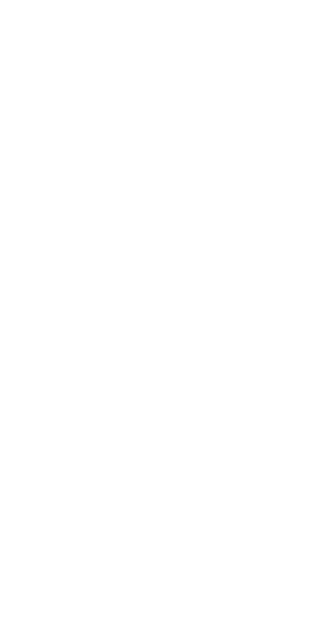 scroll, scrollTop: 0, scrollLeft: 0, axis: both 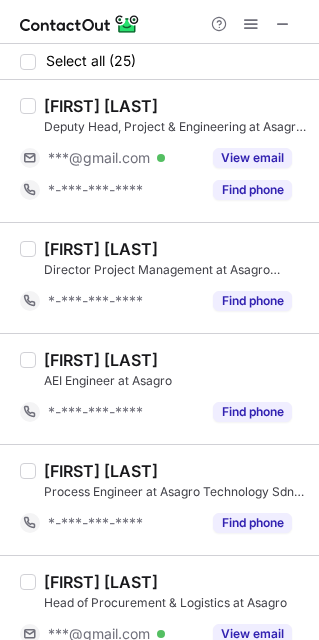drag, startPoint x: 243, startPoint y: 150, endPoint x: 310, endPoint y: 177, distance: 72.235725 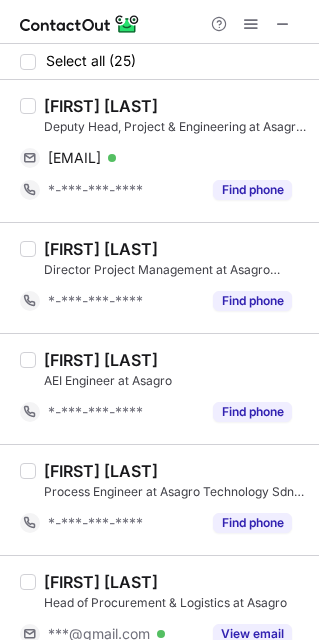 click on "[FIRST] [LAST]" at bounding box center [101, 106] 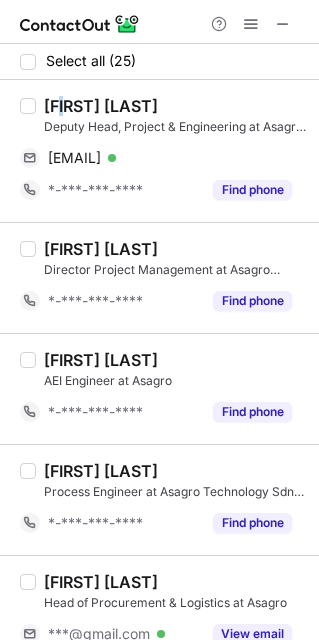 click on "[FIRST] [LAST]" at bounding box center (101, 106) 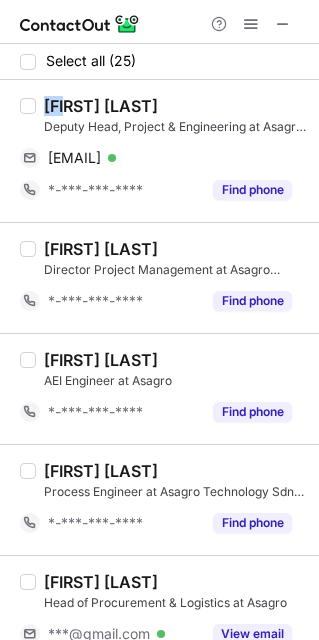 click on "[FIRST] [LAST]" at bounding box center [101, 106] 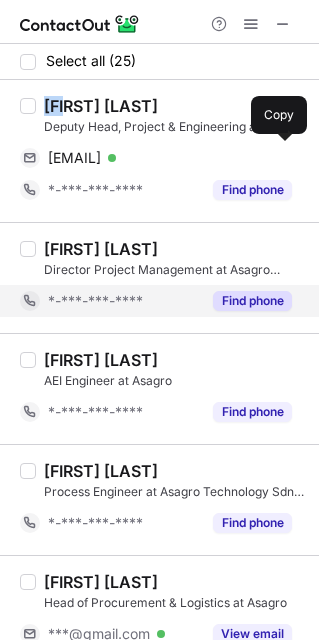 drag, startPoint x: 126, startPoint y: 158, endPoint x: 277, endPoint y: 300, distance: 207.28 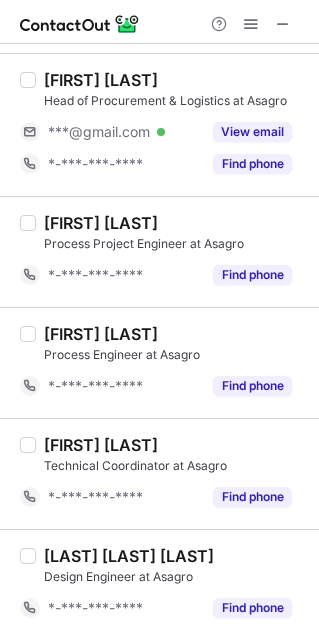 scroll, scrollTop: 510, scrollLeft: 0, axis: vertical 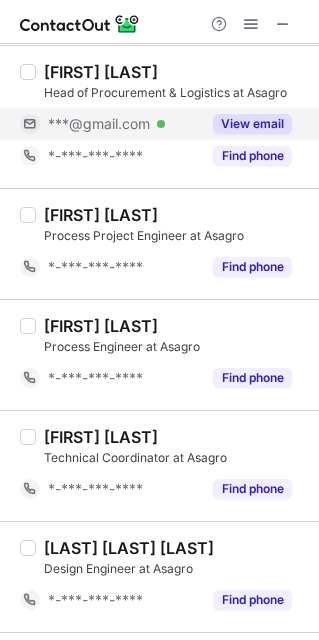 drag, startPoint x: 250, startPoint y: 117, endPoint x: 261, endPoint y: 140, distance: 25.495098 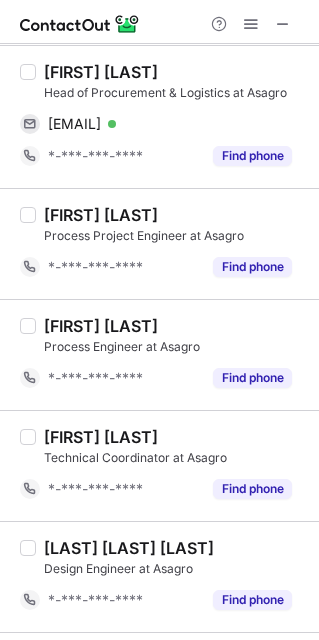 click on "[FIRST] [LAST]" at bounding box center (101, 72) 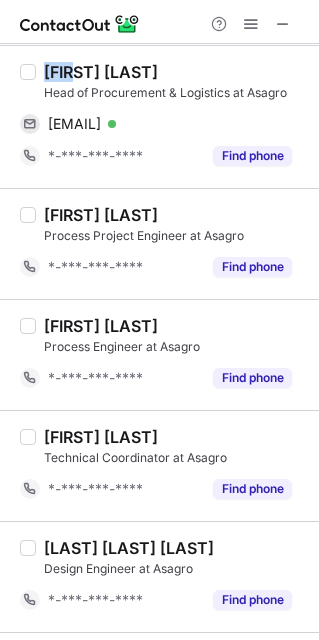 click on "[FIRST] [LAST]" at bounding box center (101, 72) 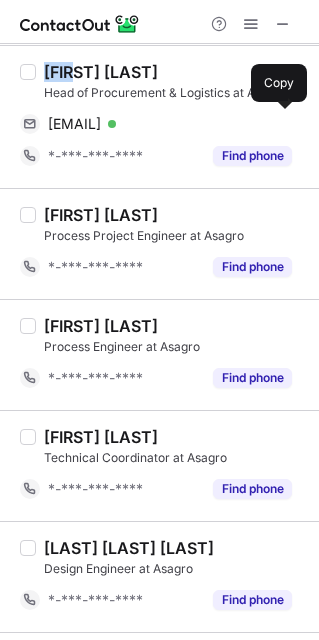 drag, startPoint x: 162, startPoint y: 126, endPoint x: 309, endPoint y: 392, distance: 303.9161 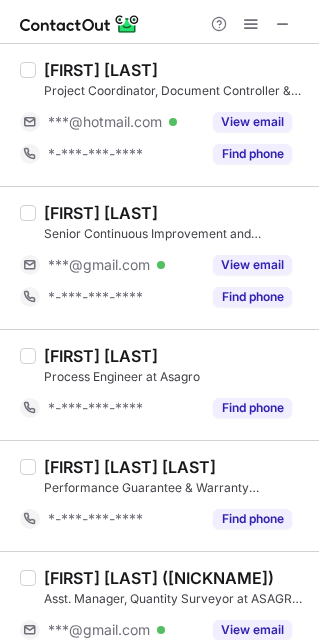 scroll, scrollTop: 1506, scrollLeft: 0, axis: vertical 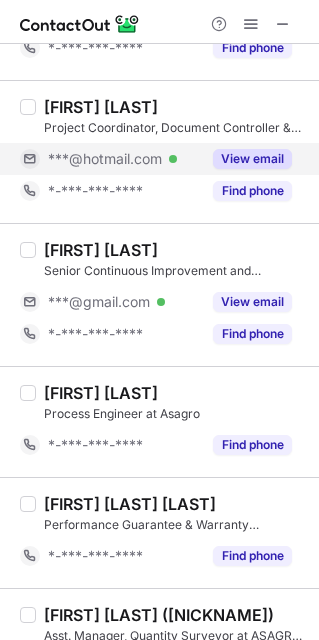 click on "View email" at bounding box center (252, 159) 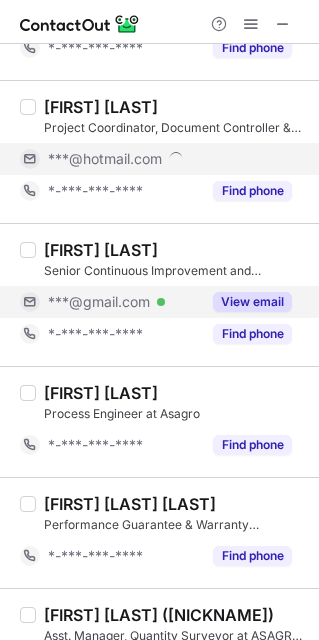 click on "View email" at bounding box center (252, 302) 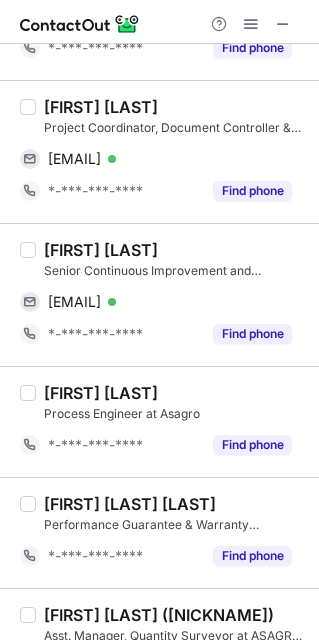 click on "[FIRST] [LAST]" at bounding box center (101, 107) 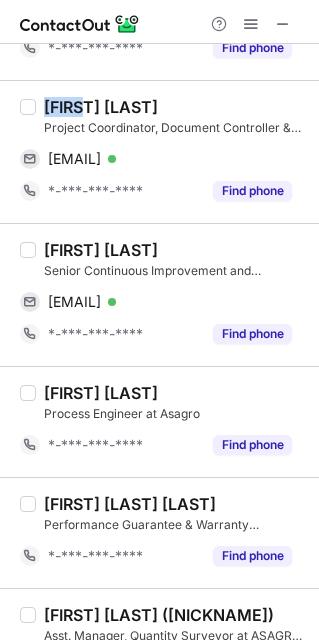 copy on "[FIRST]" 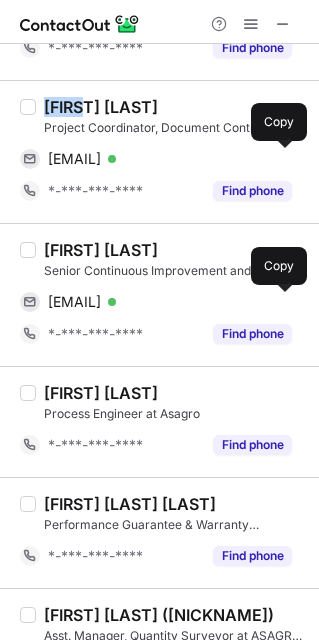 drag, startPoint x: 192, startPoint y: 173, endPoint x: 315, endPoint y: 594, distance: 438.60004 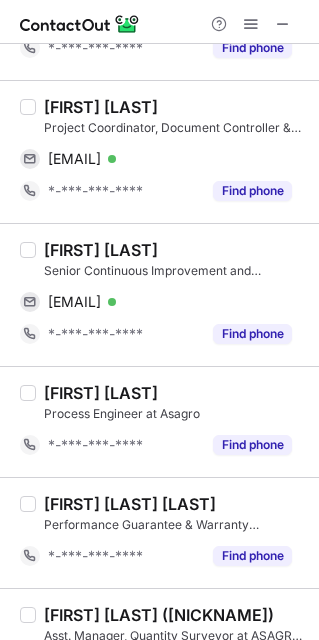 click on "[FIRST] [LAST]" at bounding box center (101, 250) 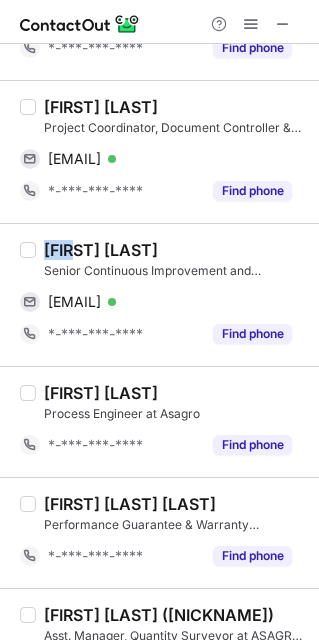 click on "[FIRST] [LAST]" at bounding box center [101, 250] 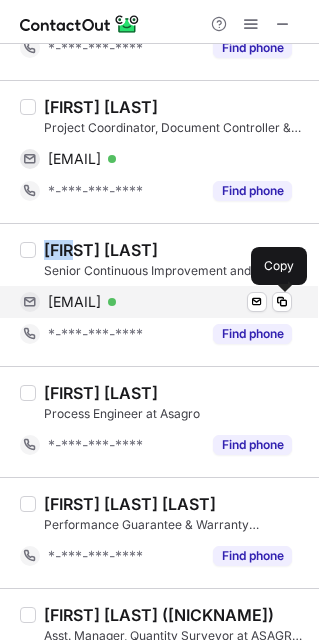 drag, startPoint x: 160, startPoint y: 315, endPoint x: 309, endPoint y: 432, distance: 189.44656 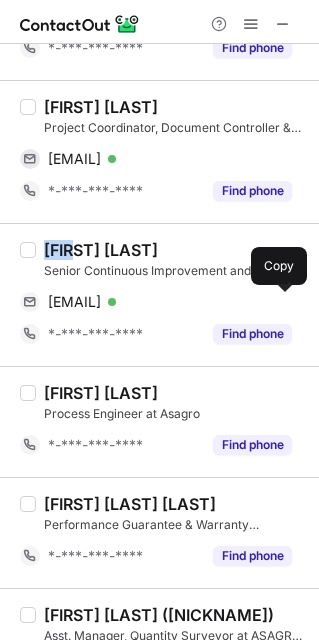 click on "[EMAIL]" at bounding box center (74, 302) 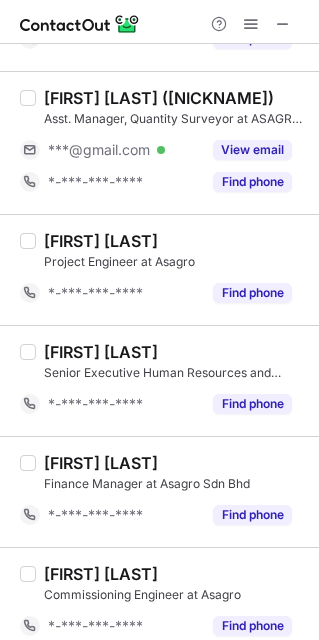 scroll, scrollTop: 2076, scrollLeft: 0, axis: vertical 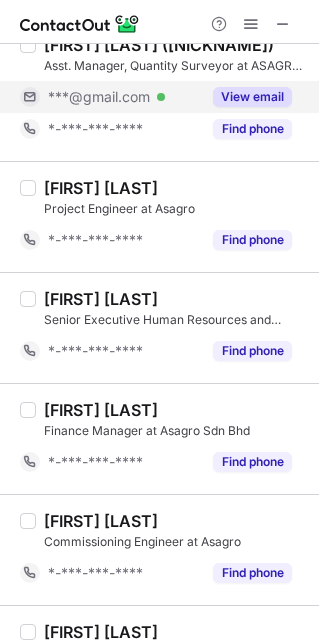 click on "View email" at bounding box center [252, 97] 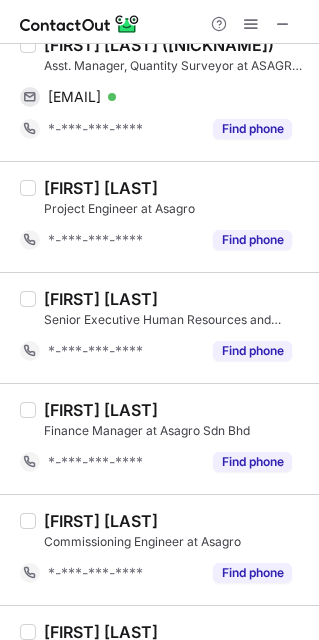 scroll, scrollTop: 2023, scrollLeft: 0, axis: vertical 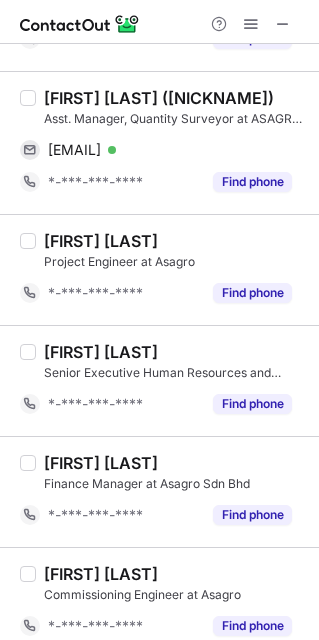 click on "[FIRST] [LAST] ([NICKNAME])" at bounding box center (159, 98) 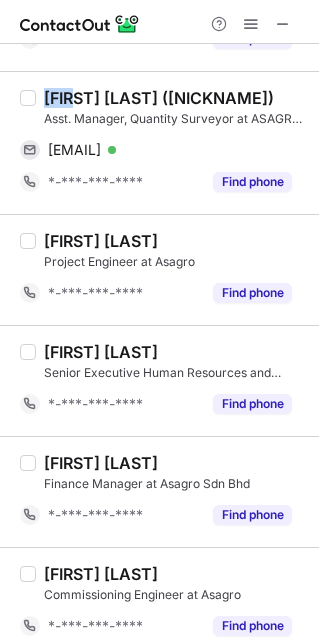 click on "[FIRST] [LAST] ([NICKNAME])" at bounding box center [159, 98] 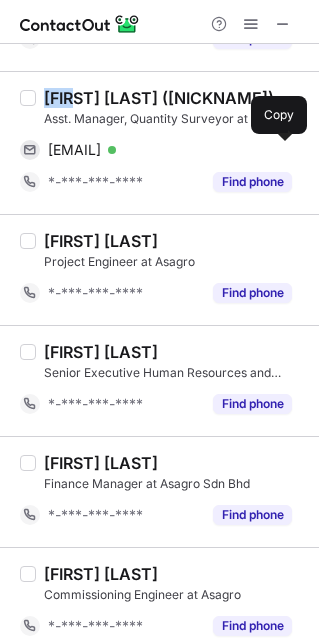 drag, startPoint x: 148, startPoint y: 159, endPoint x: 313, endPoint y: 168, distance: 165.24527 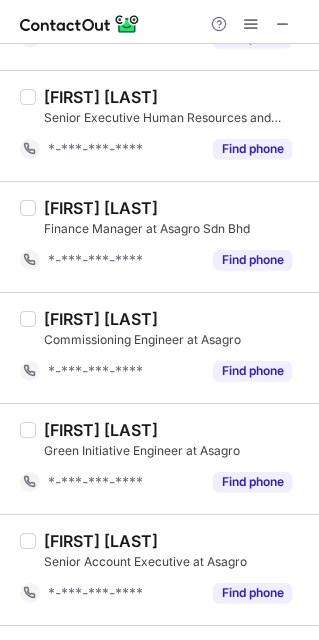 scroll, scrollTop: 2383, scrollLeft: 0, axis: vertical 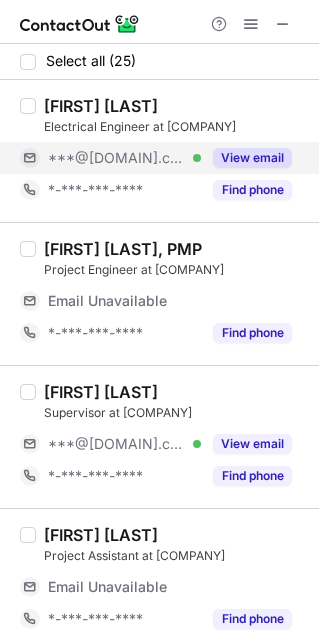 click on "View email" at bounding box center [252, 158] 